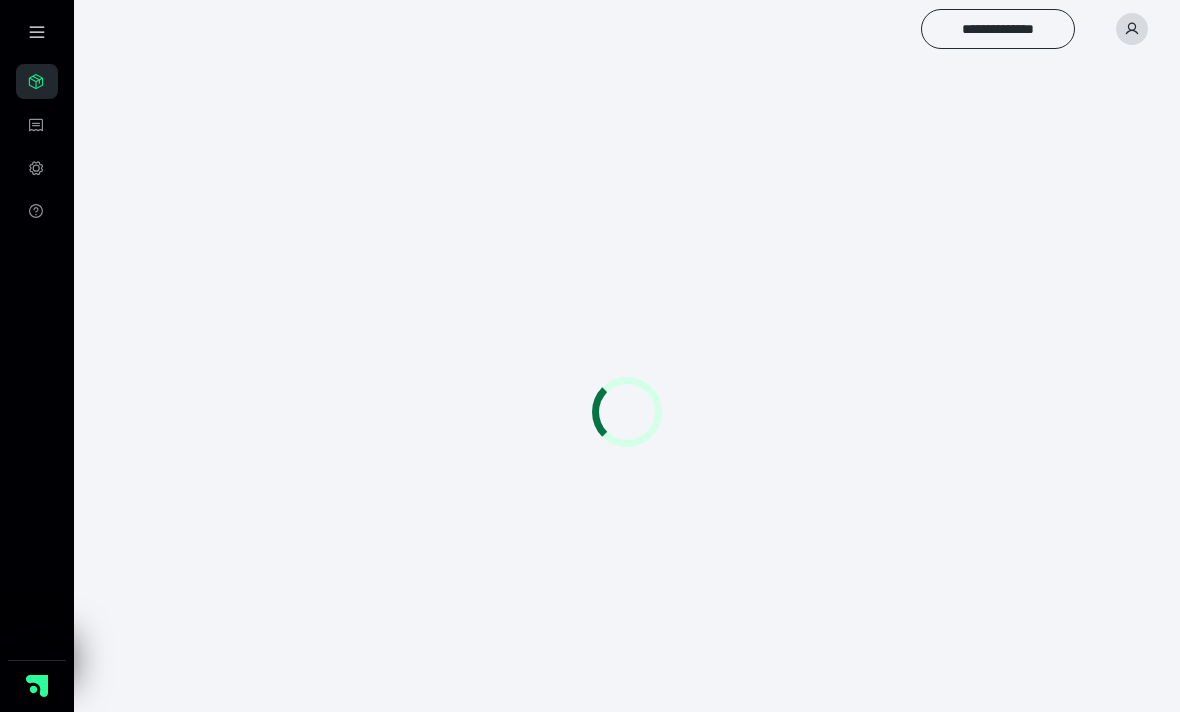 scroll, scrollTop: 0, scrollLeft: 0, axis: both 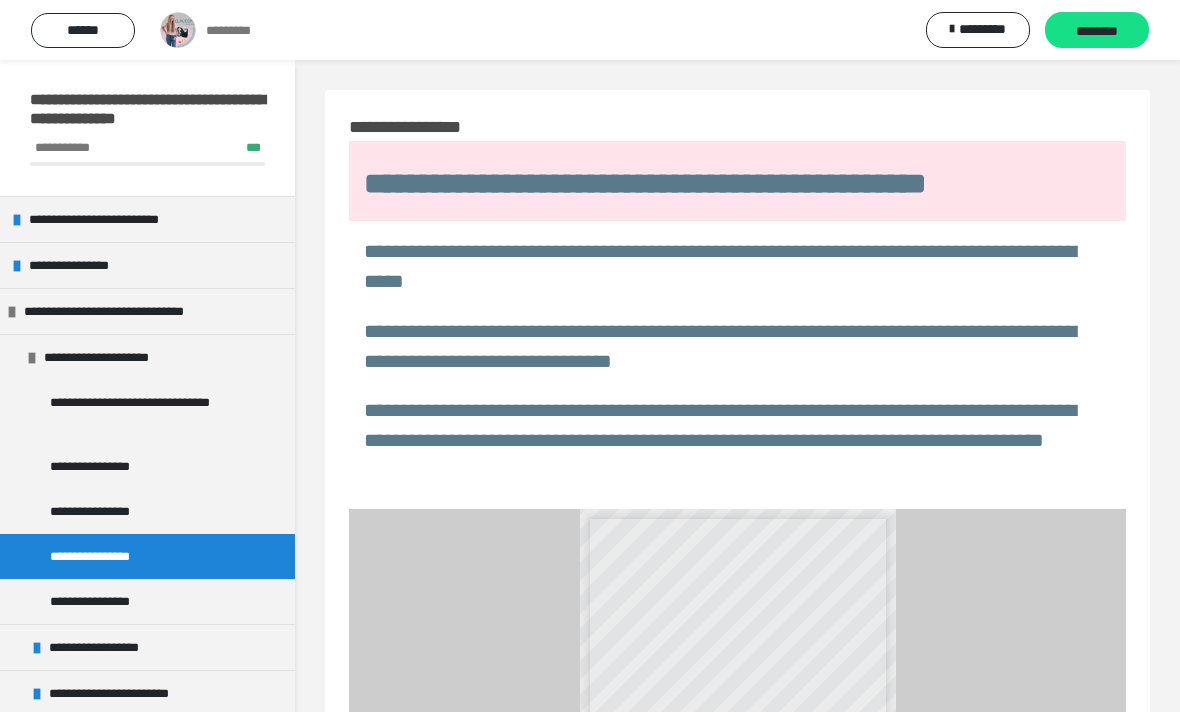 click on "**********" at bounding box center [111, 219] 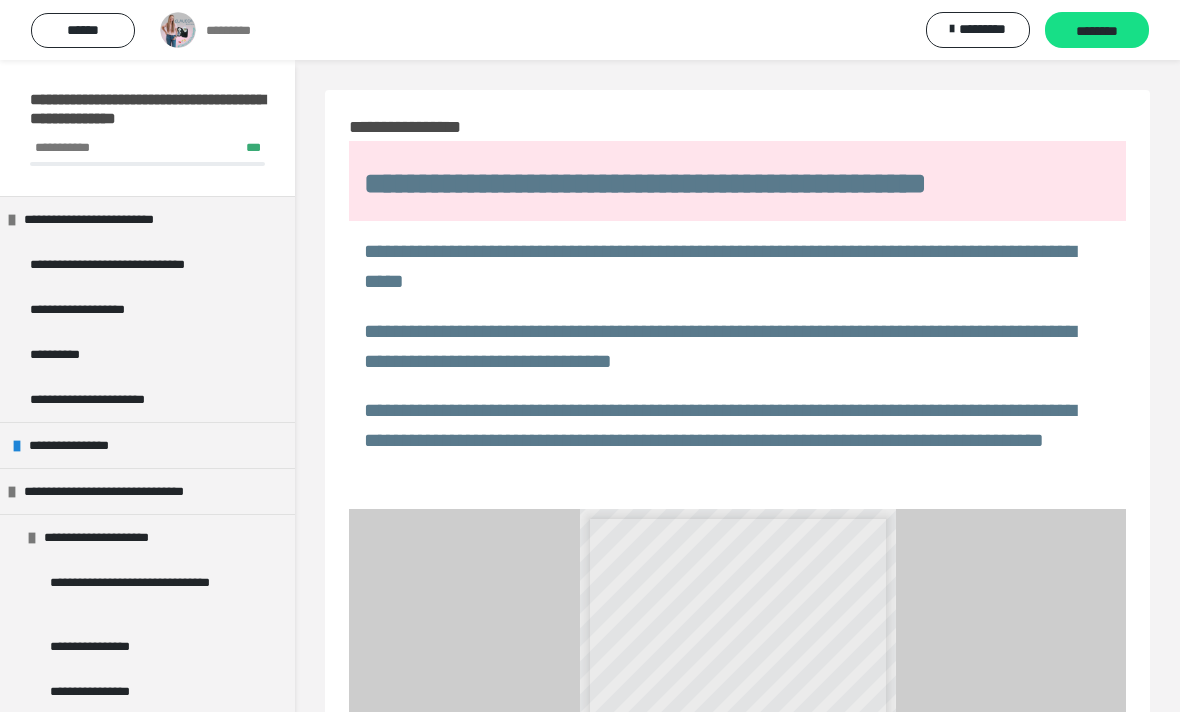 click on "**********" at bounding box center (106, 219) 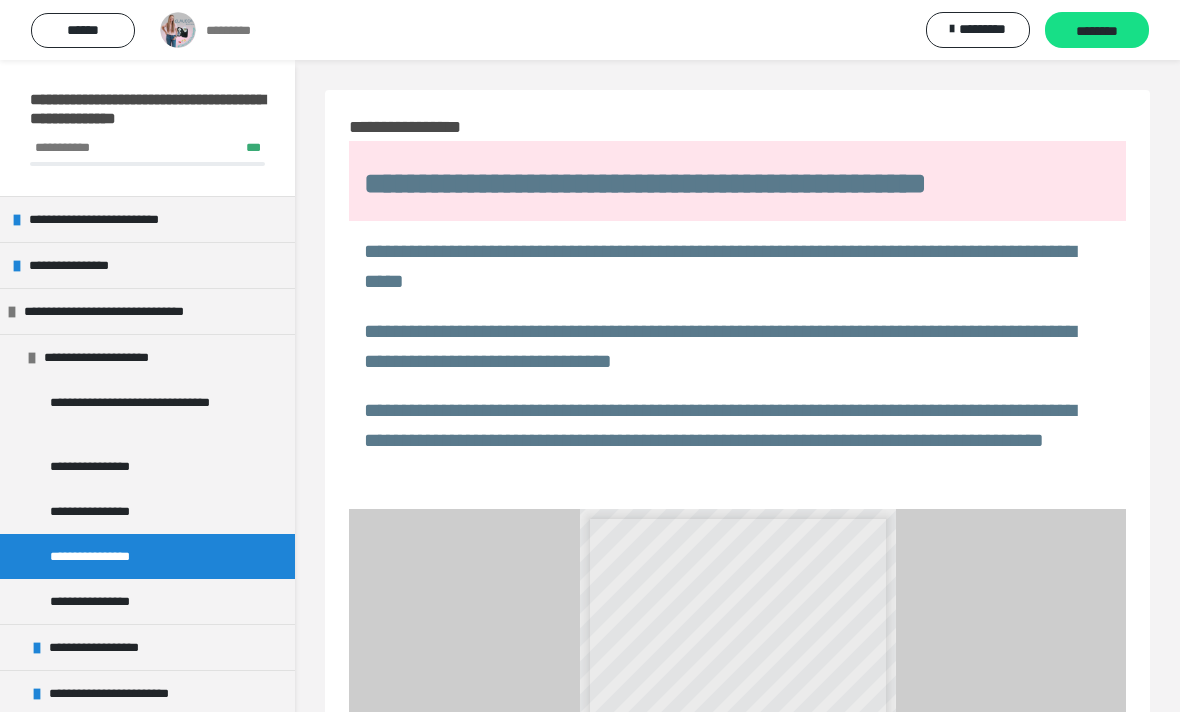 click on "**********" at bounding box center [147, 109] 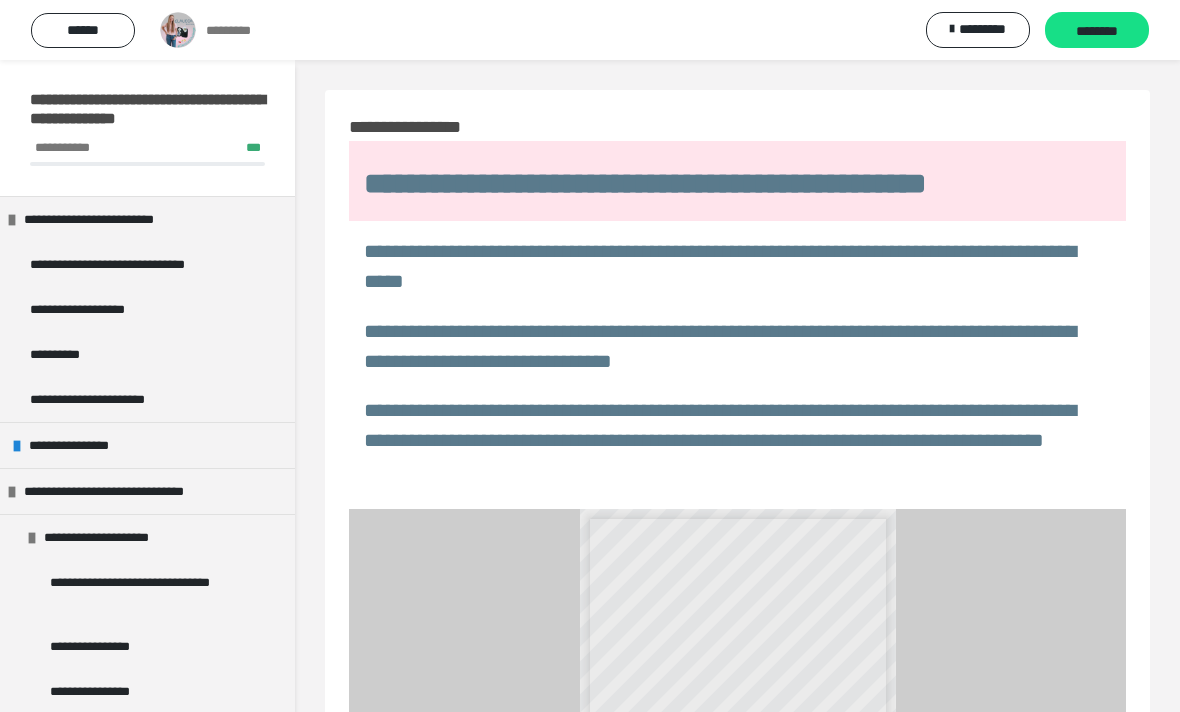 click on "**********" at bounding box center [131, 264] 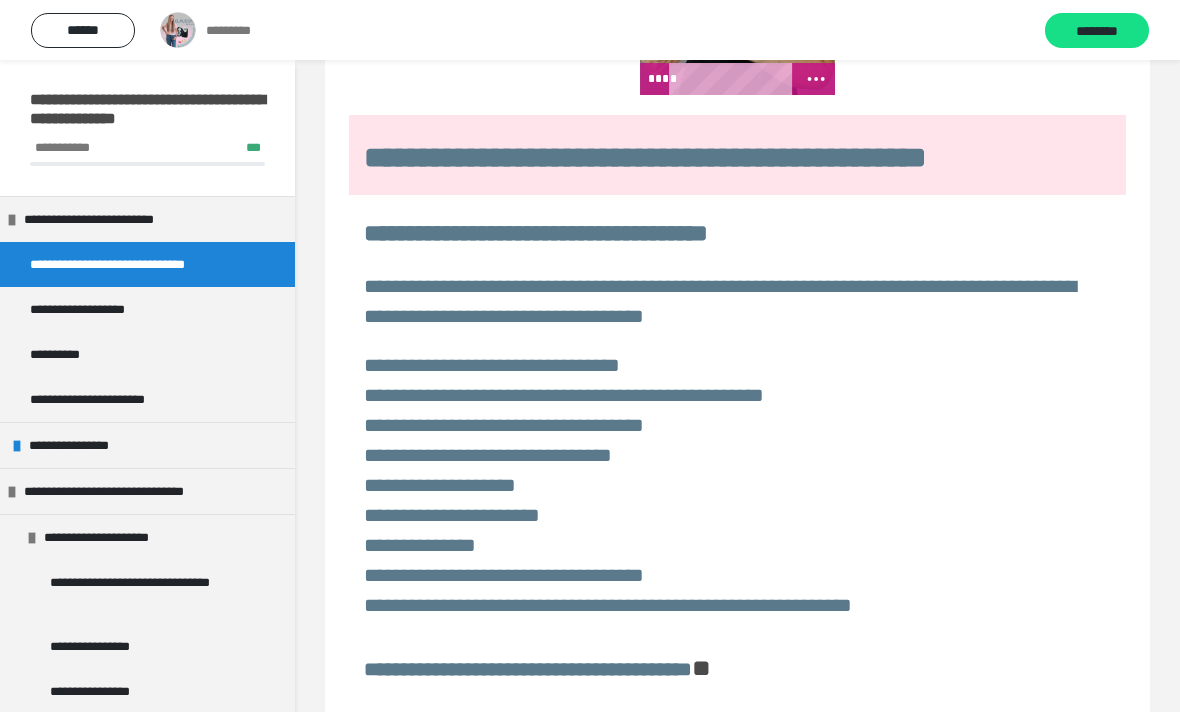 scroll, scrollTop: 516, scrollLeft: 0, axis: vertical 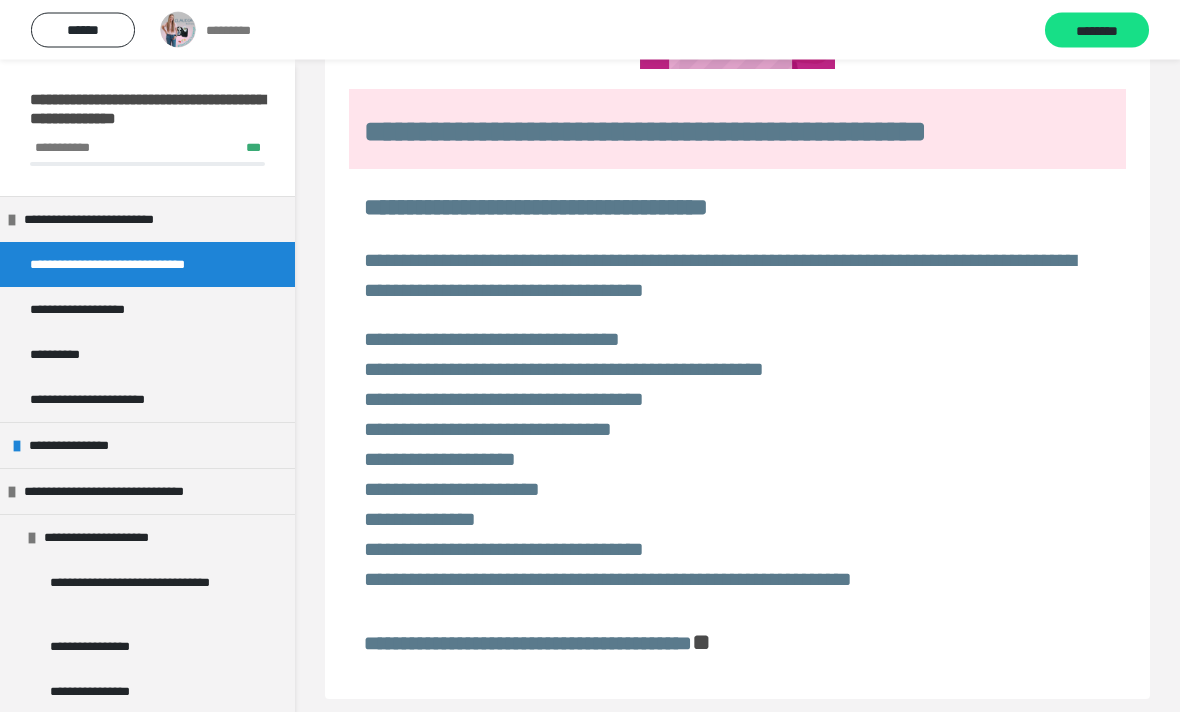 click on "**********" at bounding box center (88, 309) 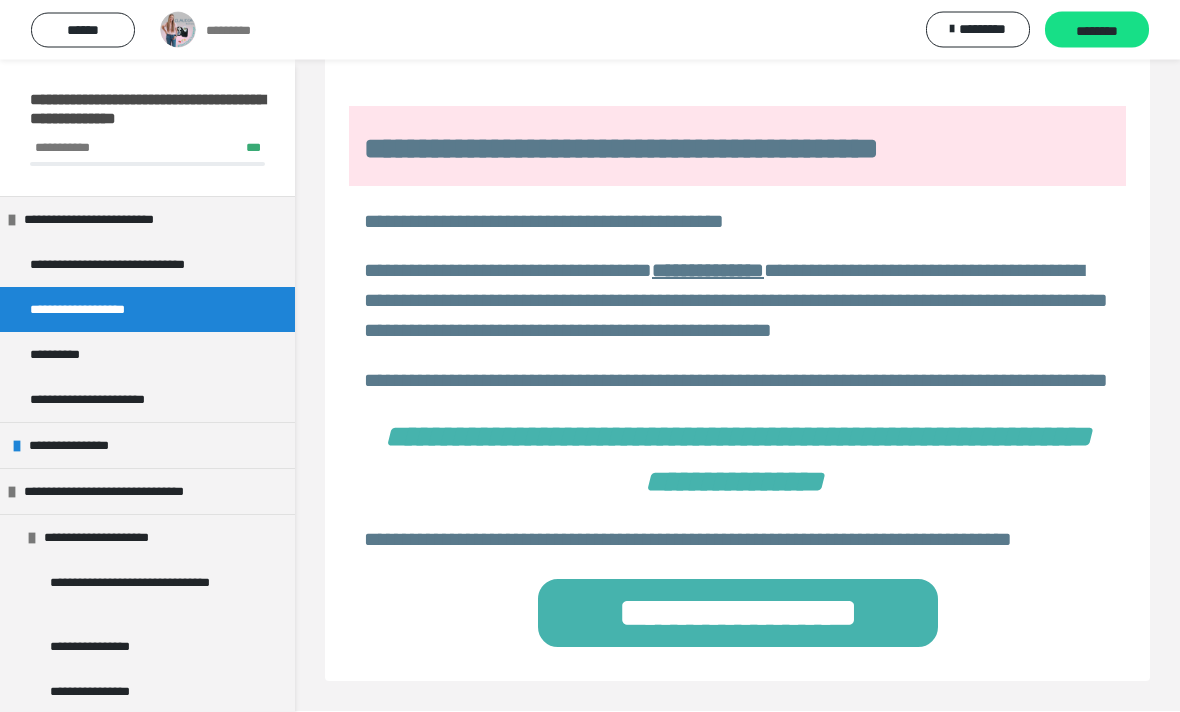 scroll, scrollTop: 1313, scrollLeft: 0, axis: vertical 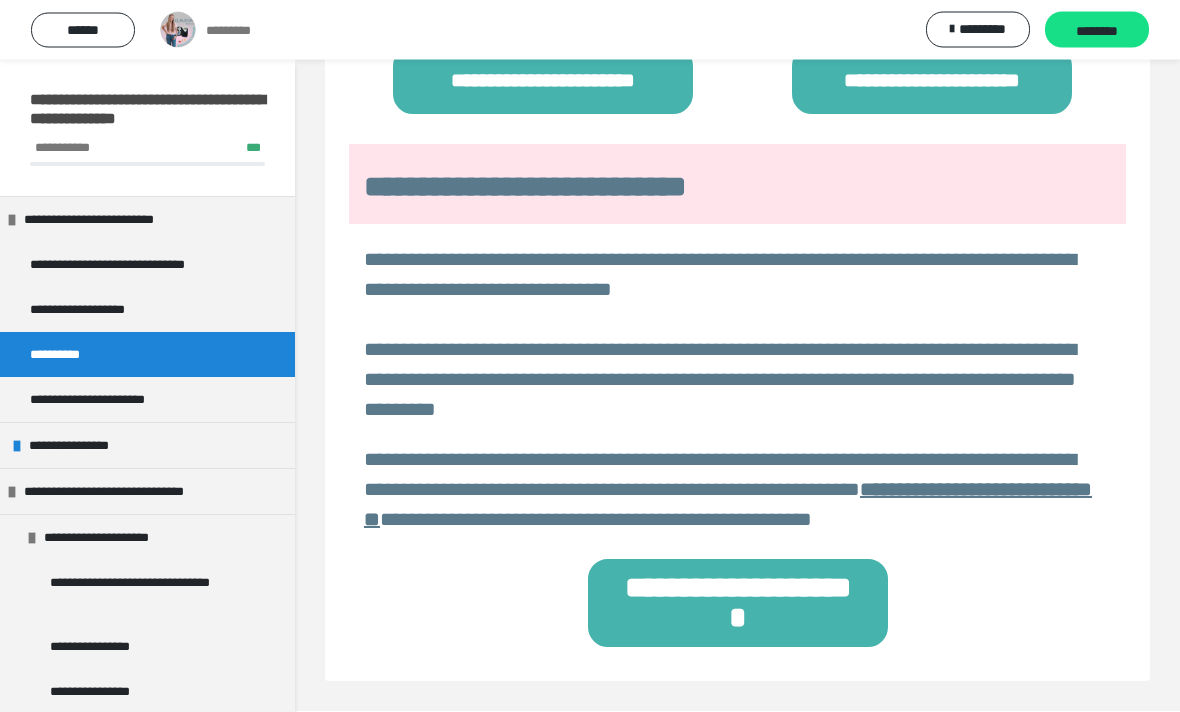 click on "**********" at bounding box center [109, 399] 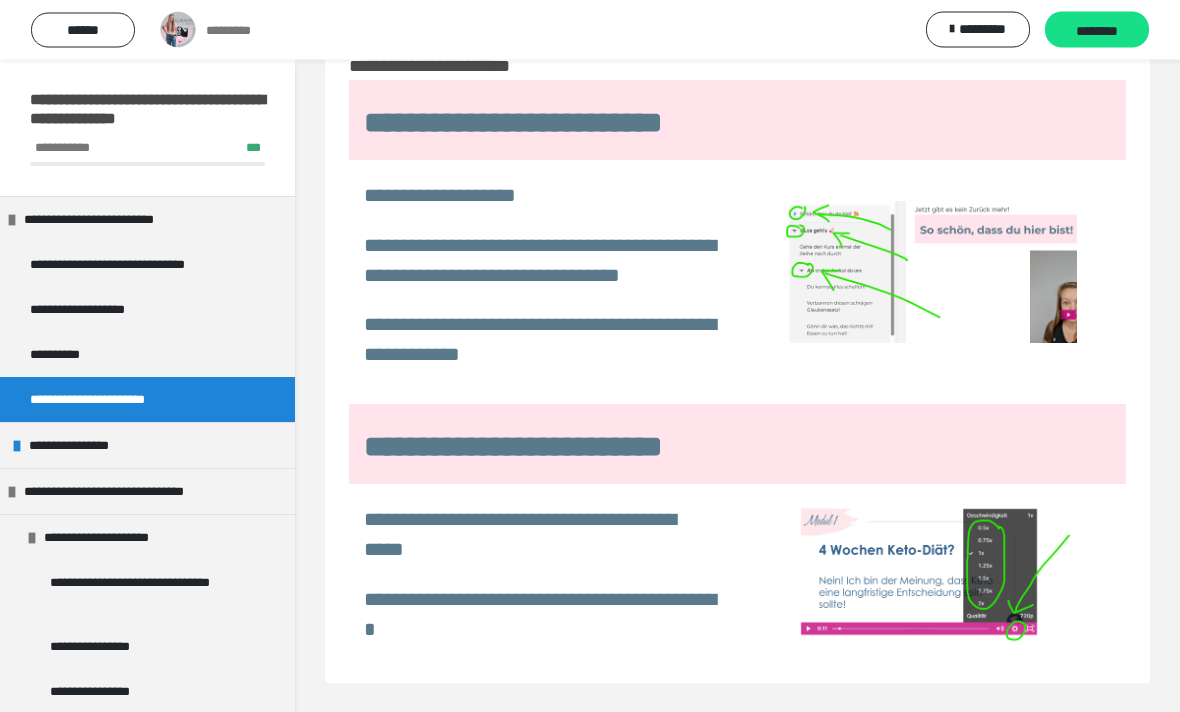 scroll, scrollTop: 60, scrollLeft: 0, axis: vertical 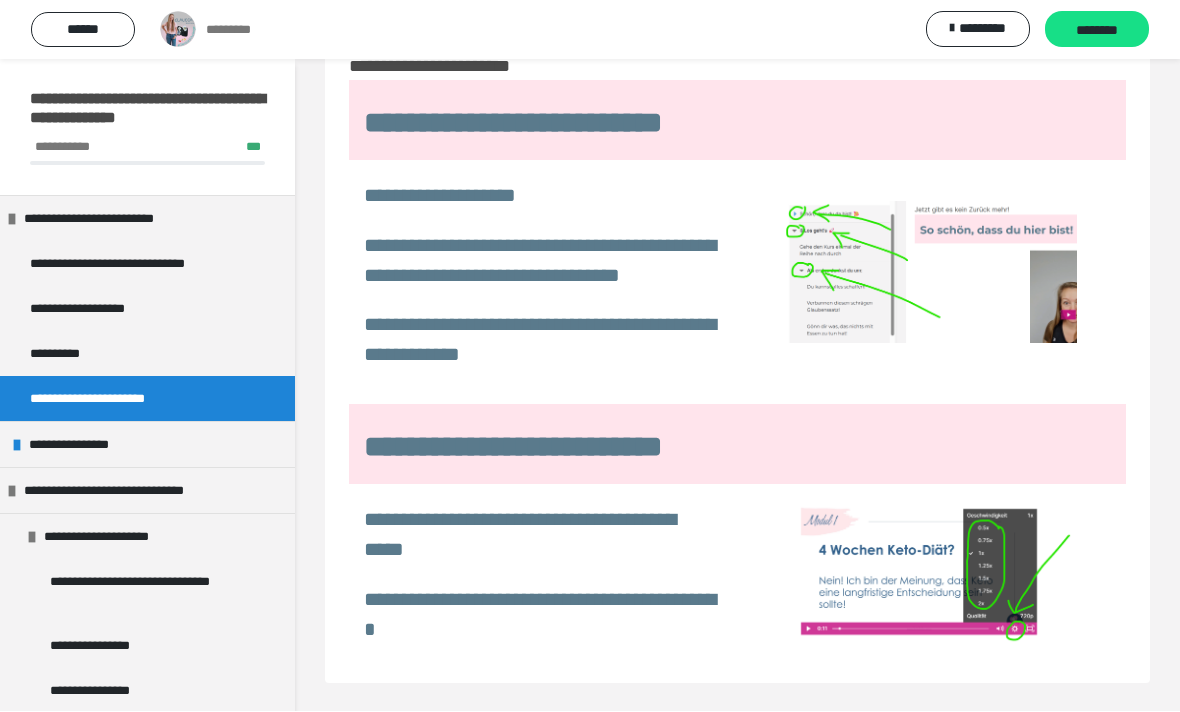 click on "**********" at bounding box center (77, 445) 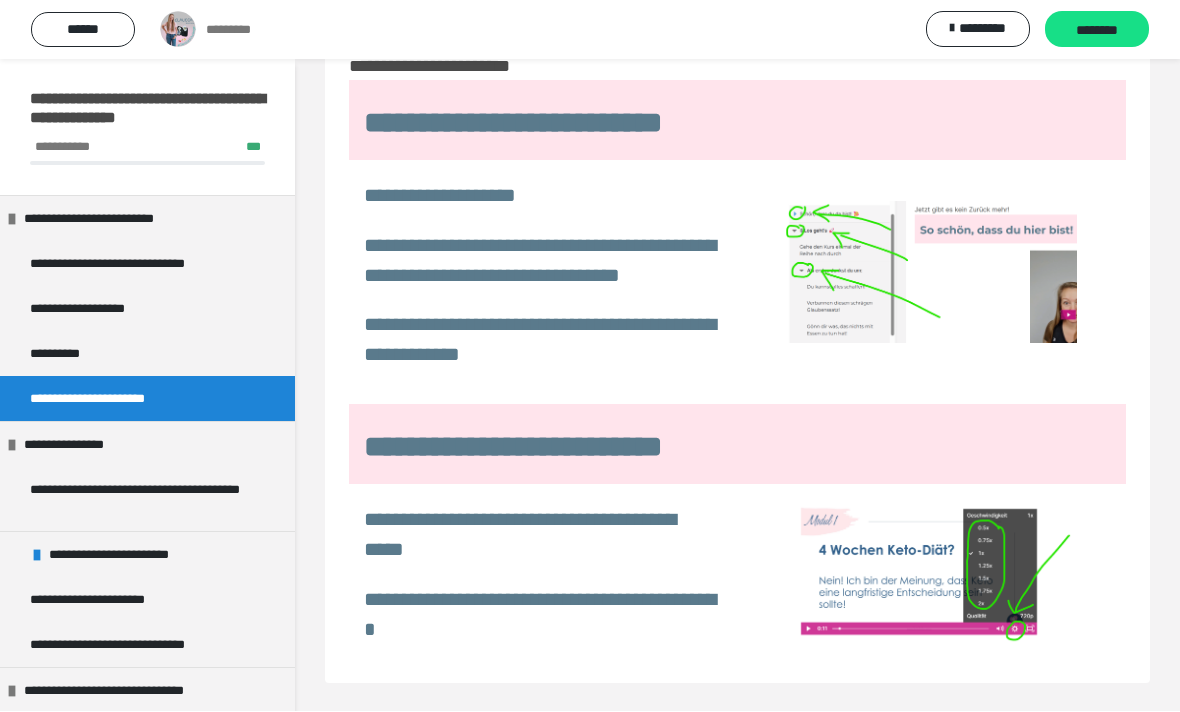 click on "**********" at bounding box center [72, 445] 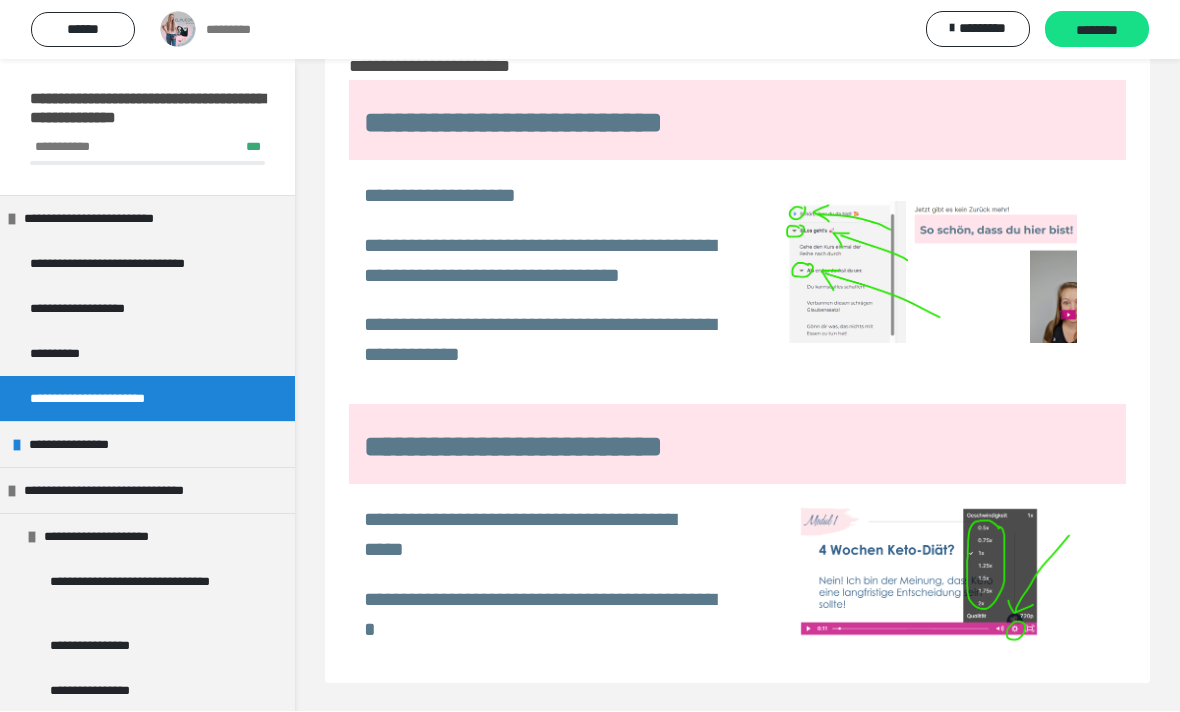 click on "**********" at bounding box center (77, 445) 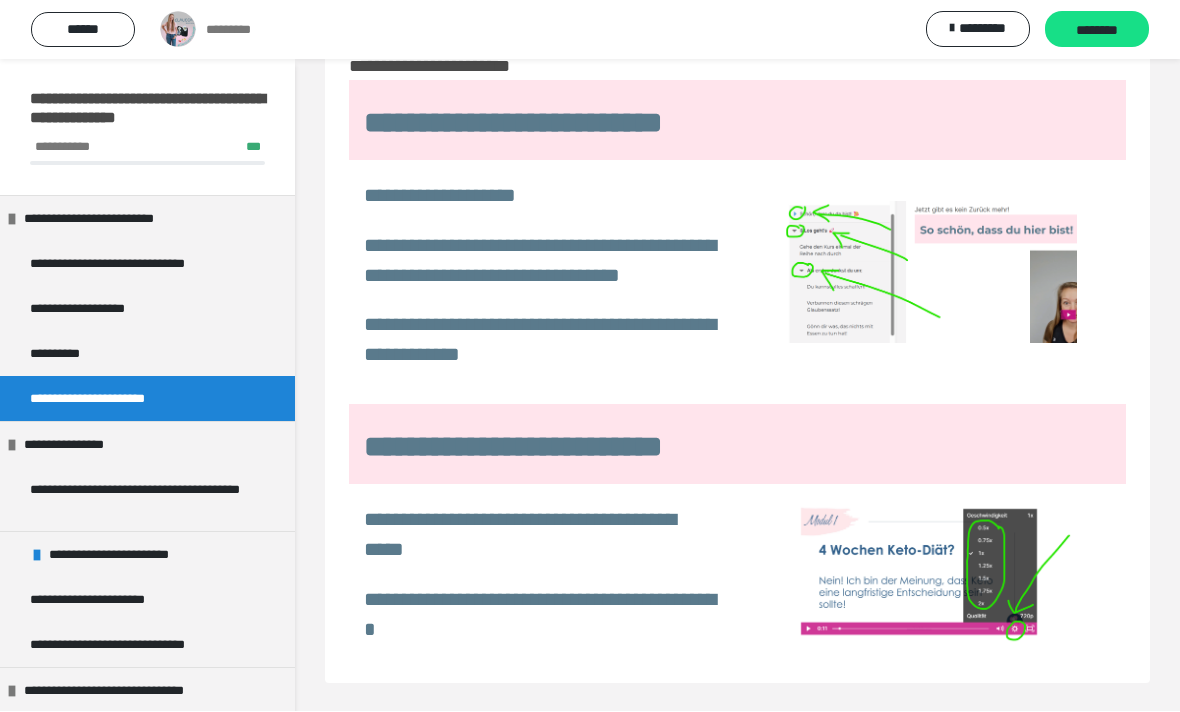 click on "**********" at bounding box center (139, 500) 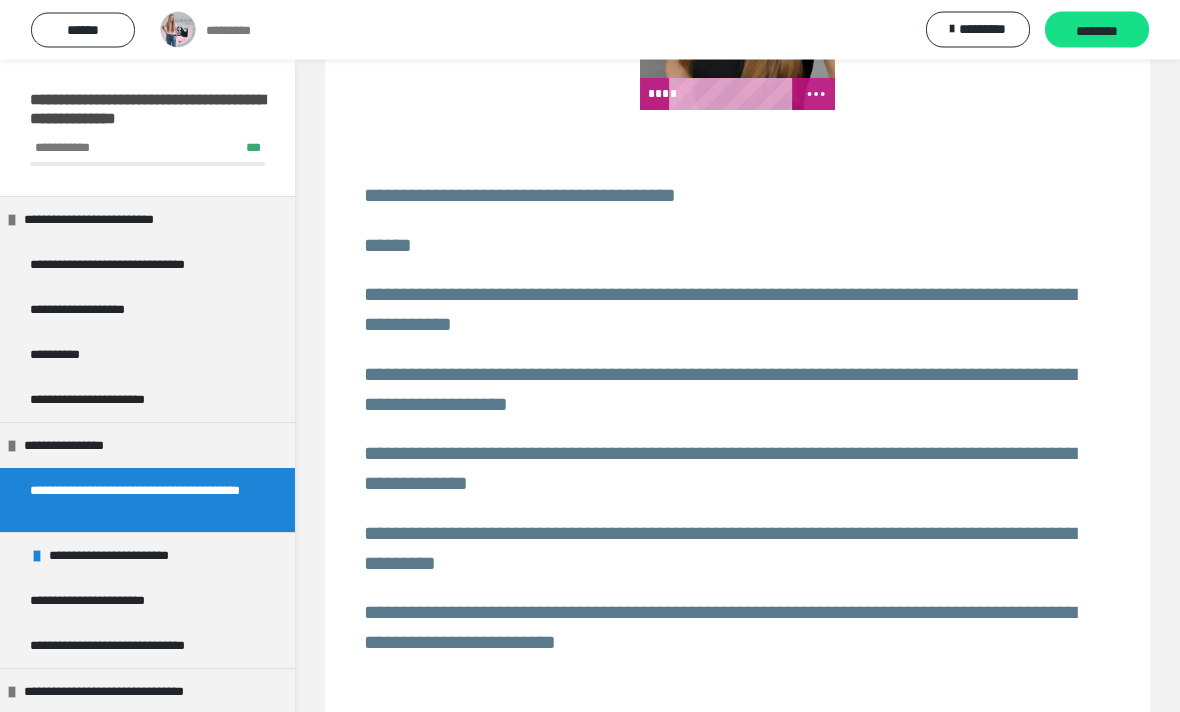 scroll, scrollTop: 550, scrollLeft: 0, axis: vertical 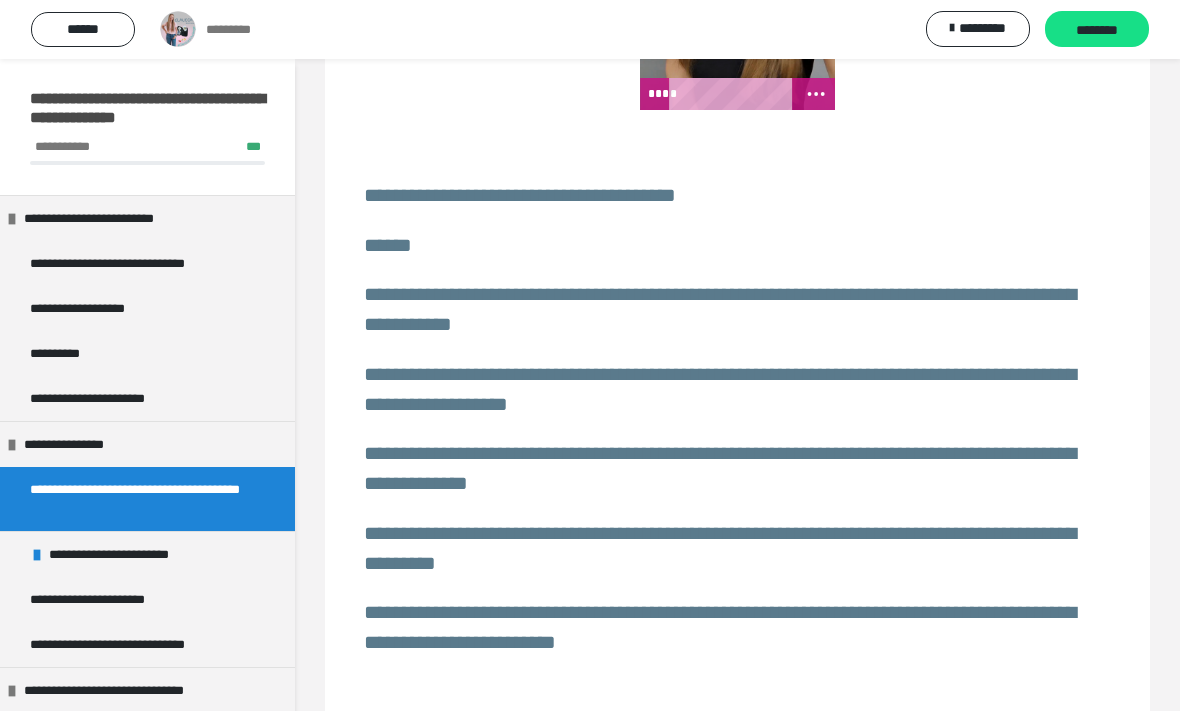 click on "**********" at bounding box center (125, 555) 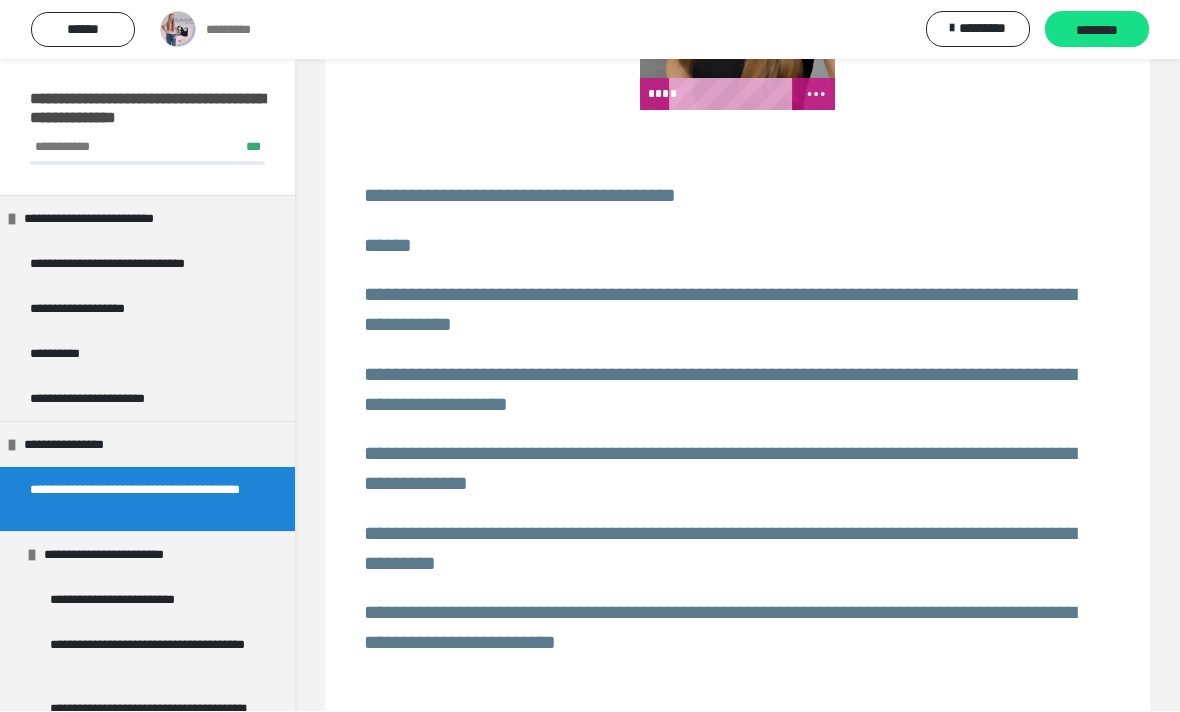 click on "**********" at bounding box center (131, 600) 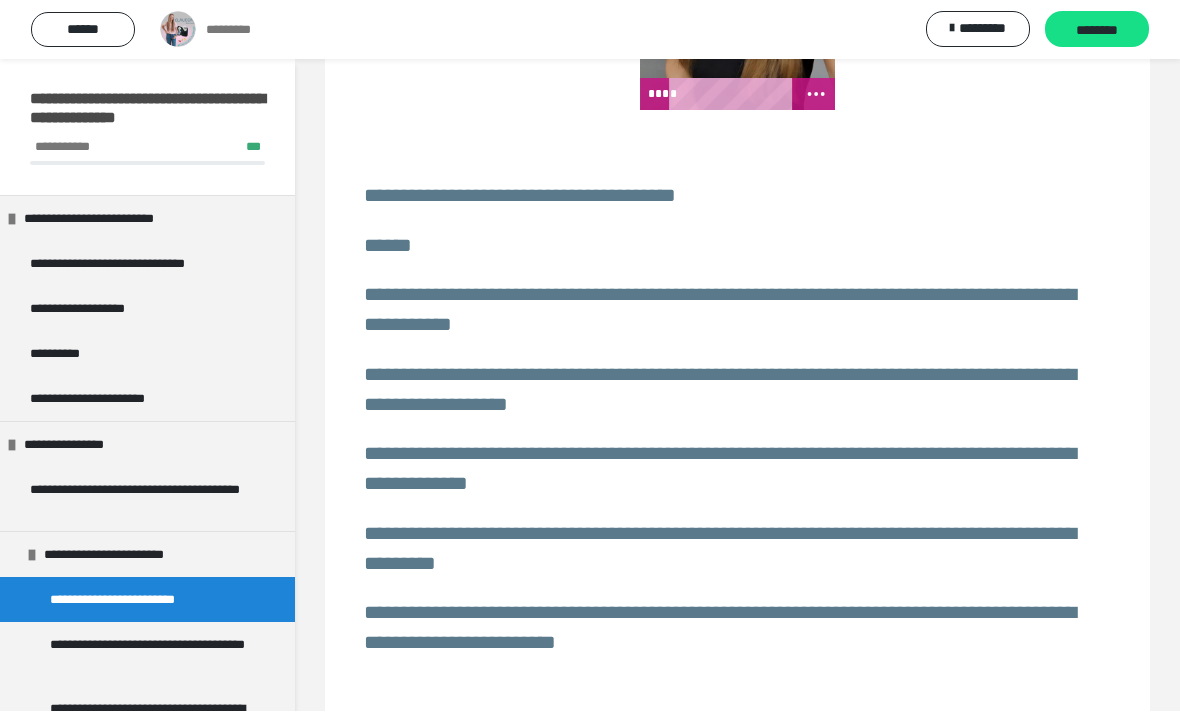 scroll, scrollTop: 551, scrollLeft: 0, axis: vertical 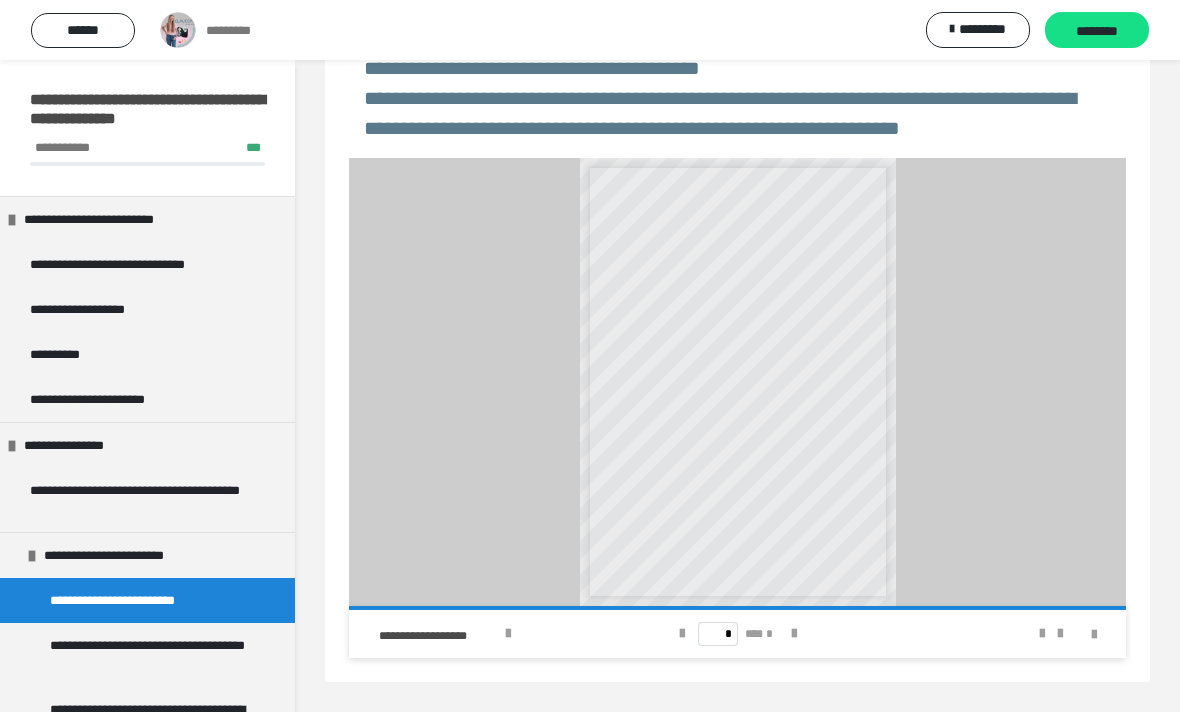 click on "**********" at bounding box center (737, 382) 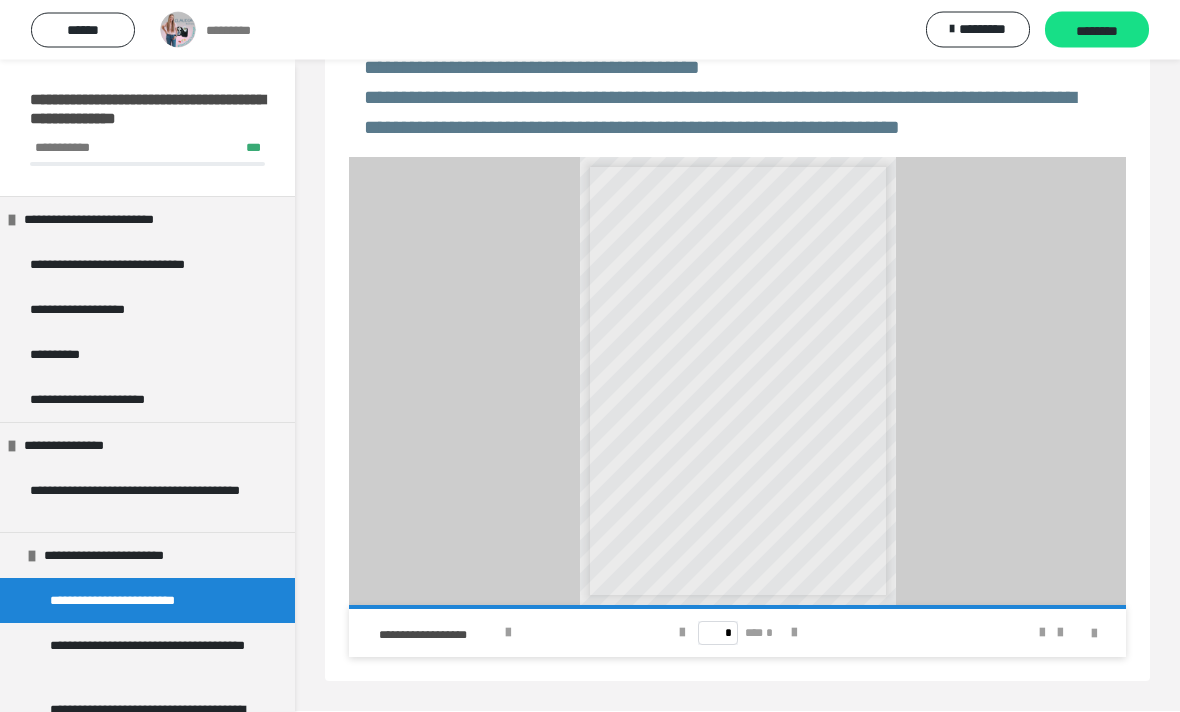 scroll, scrollTop: 589, scrollLeft: 0, axis: vertical 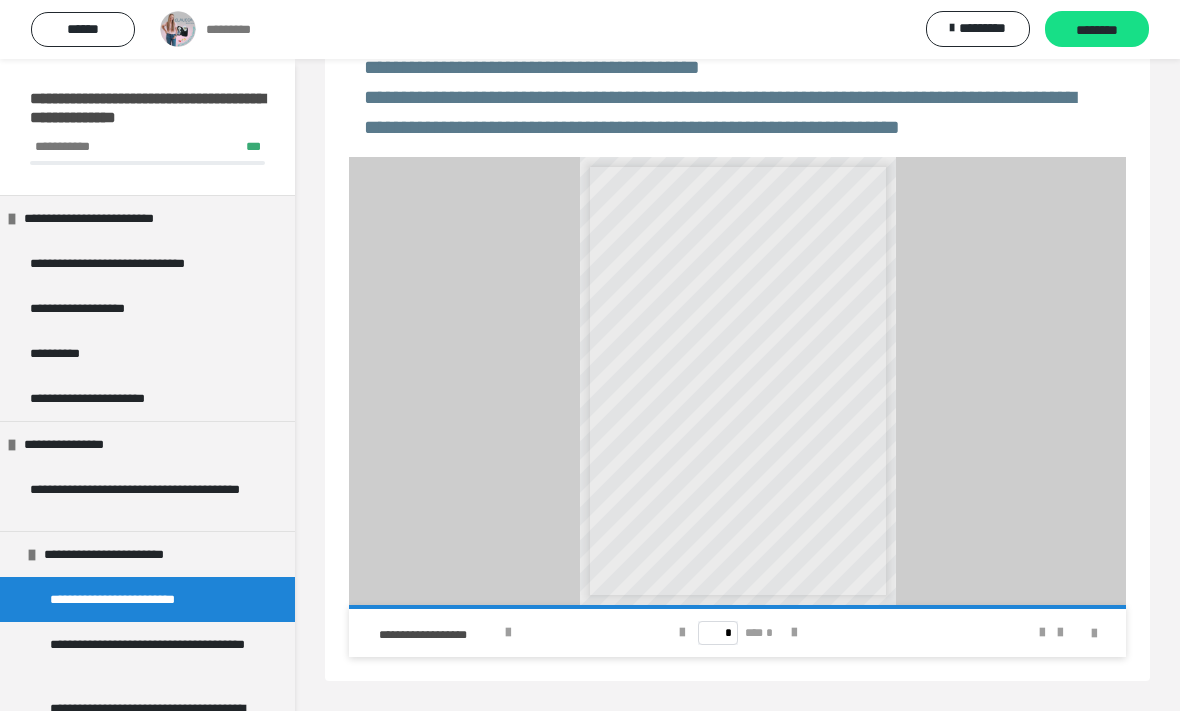 click on "**********" at bounding box center [149, 655] 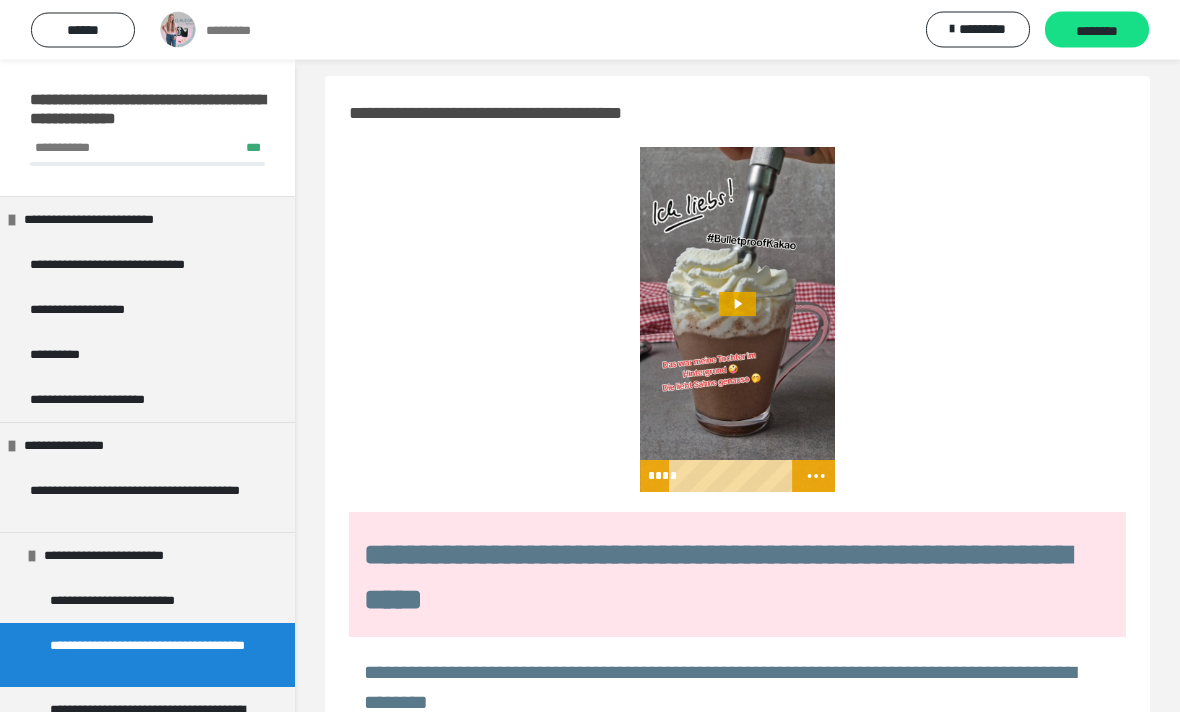 scroll, scrollTop: 14, scrollLeft: 0, axis: vertical 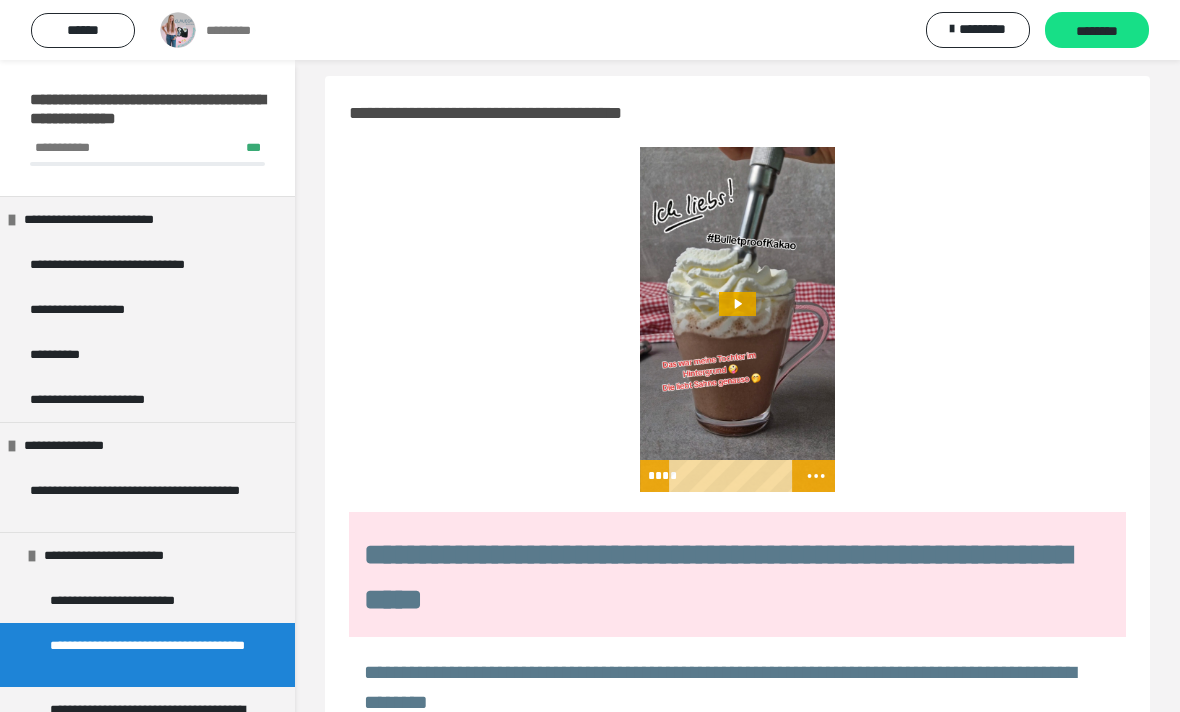 click 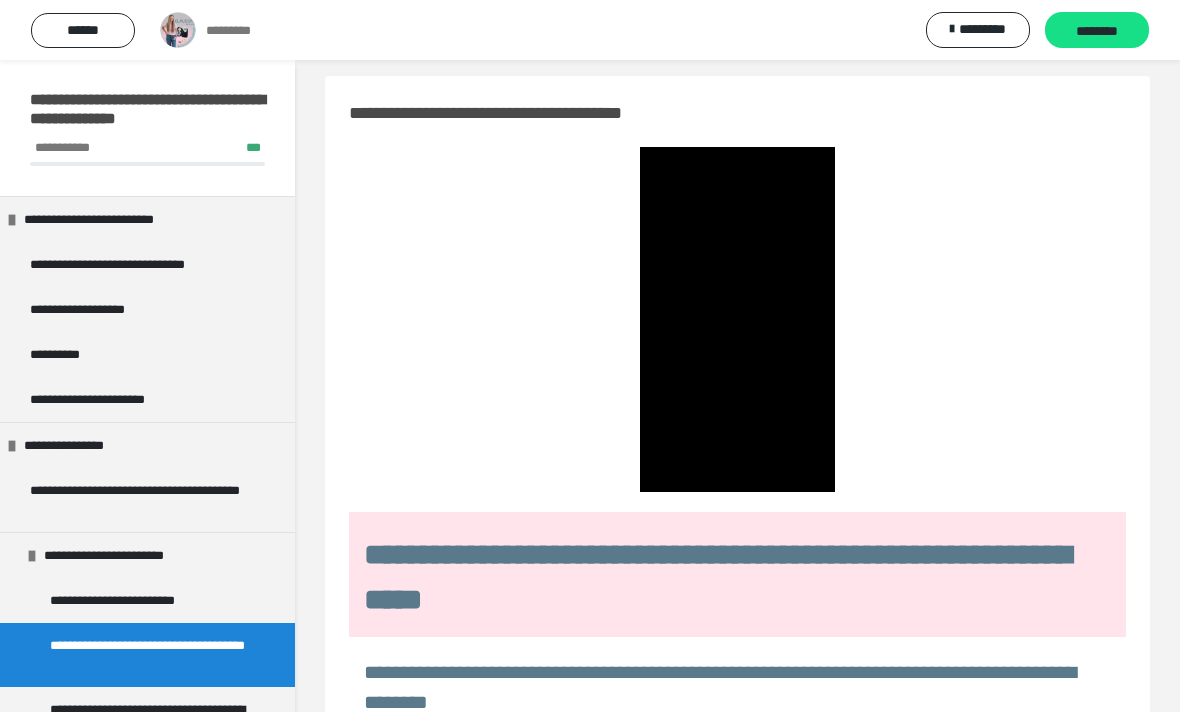 scroll, scrollTop: 46, scrollLeft: 0, axis: vertical 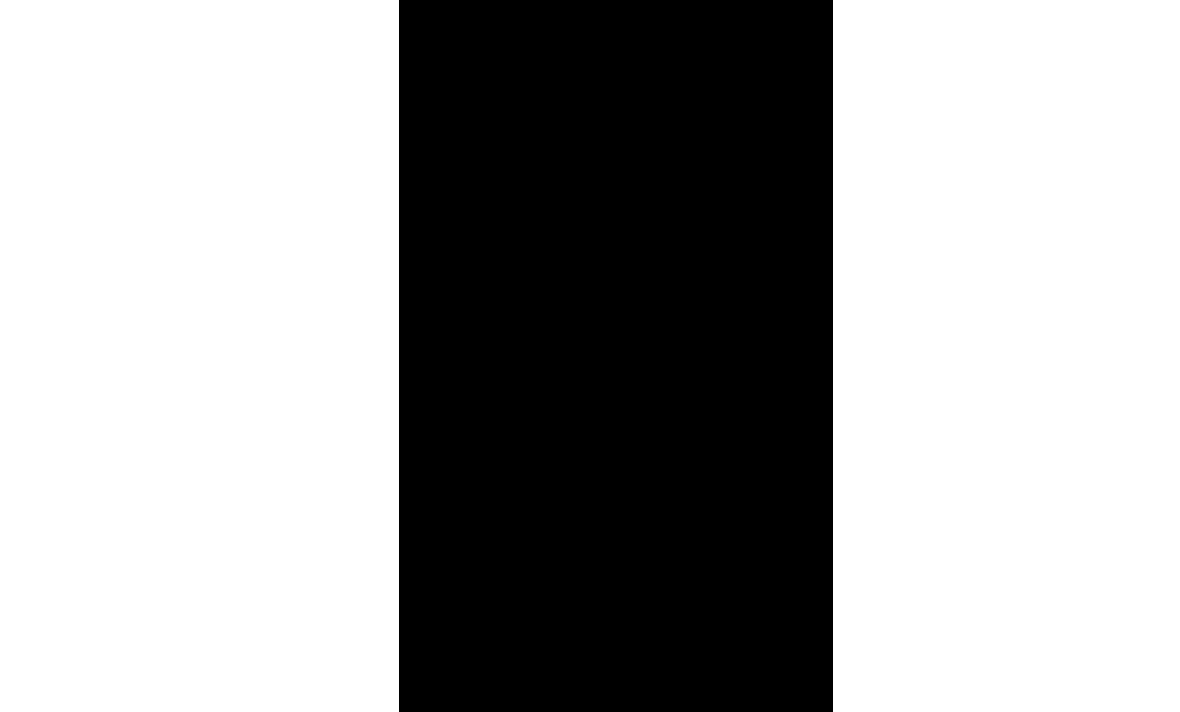 click at bounding box center [737, 287] 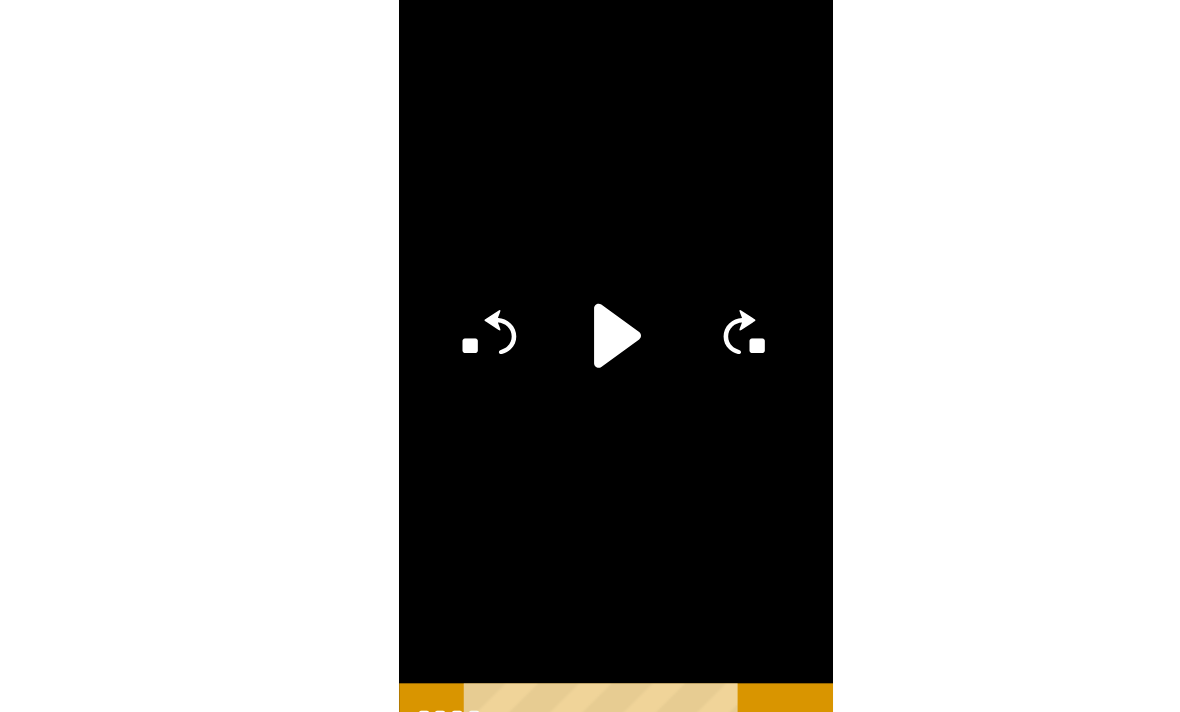 click 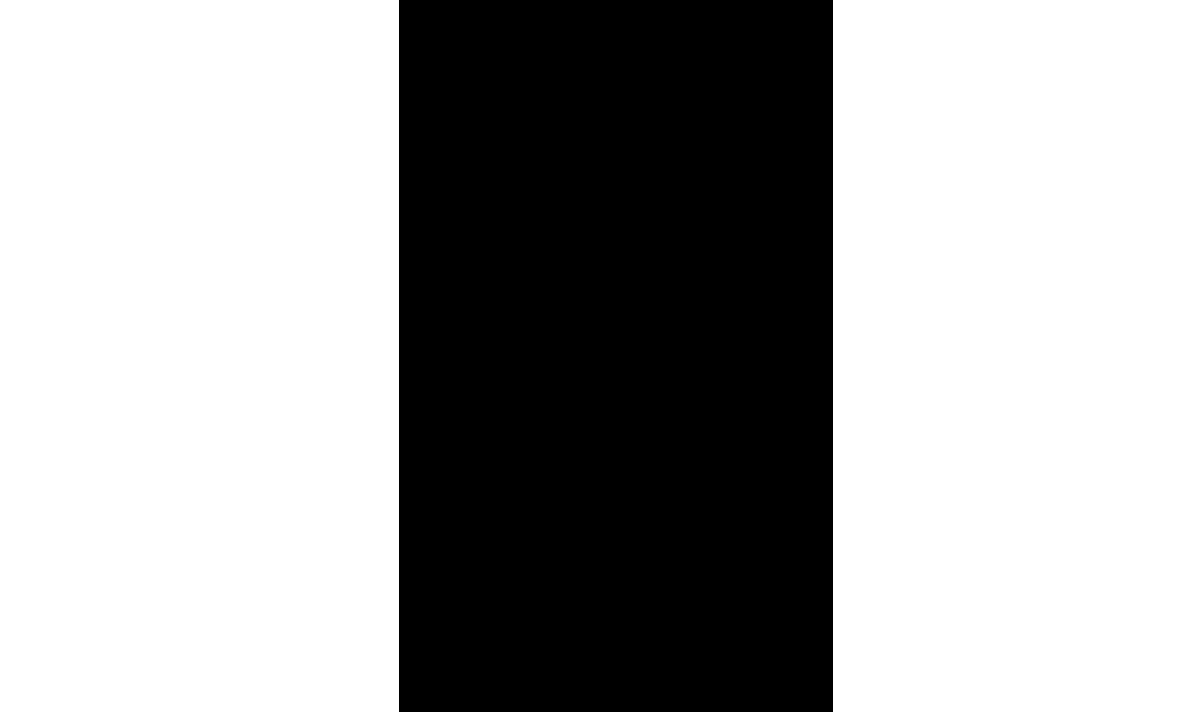 click at bounding box center (737, 287) 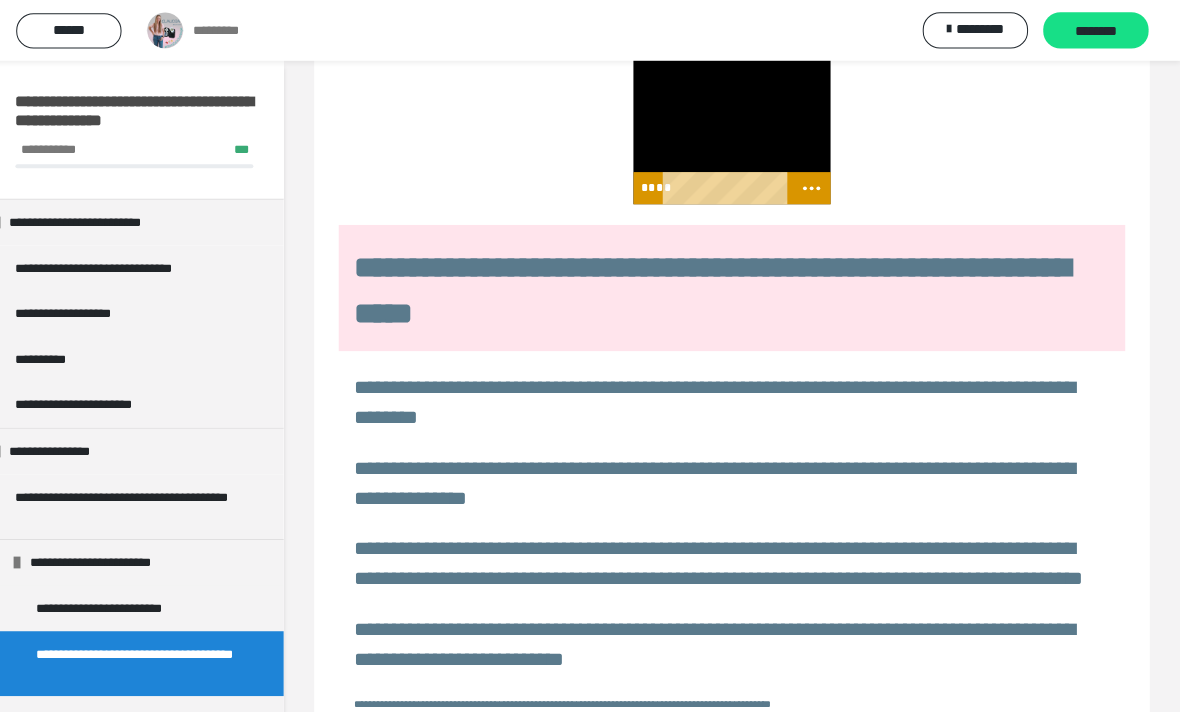 scroll, scrollTop: 321, scrollLeft: 0, axis: vertical 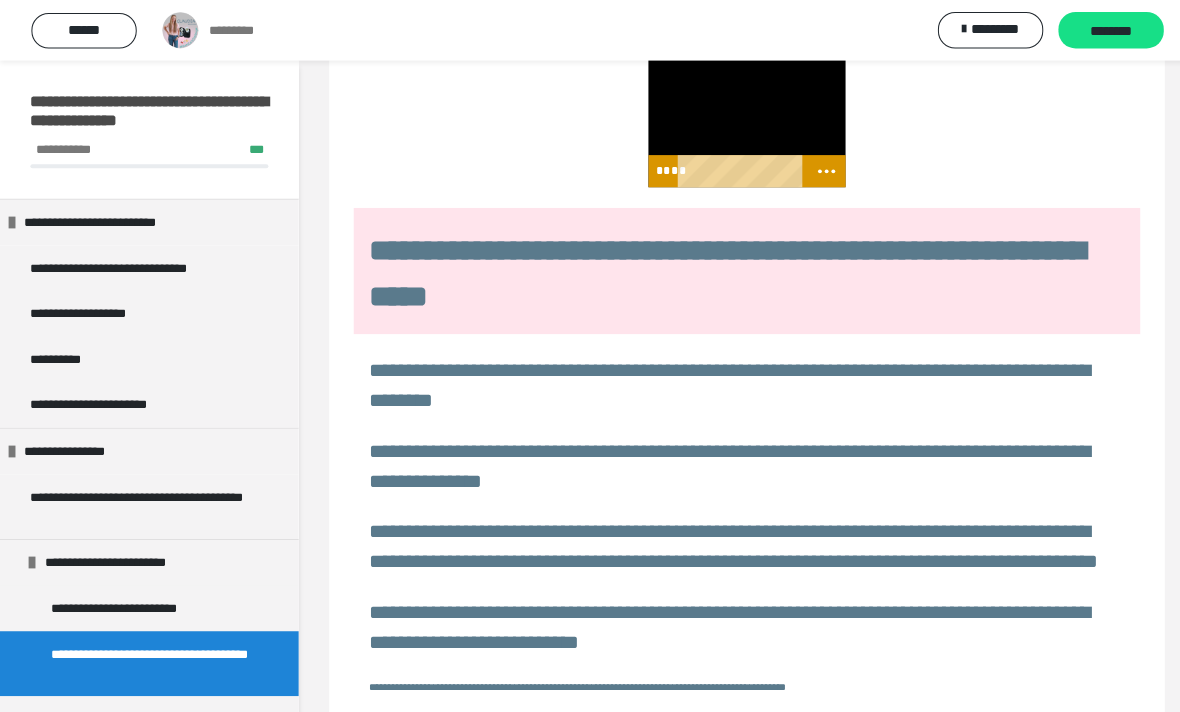 click on "**********" at bounding box center (149, 719) 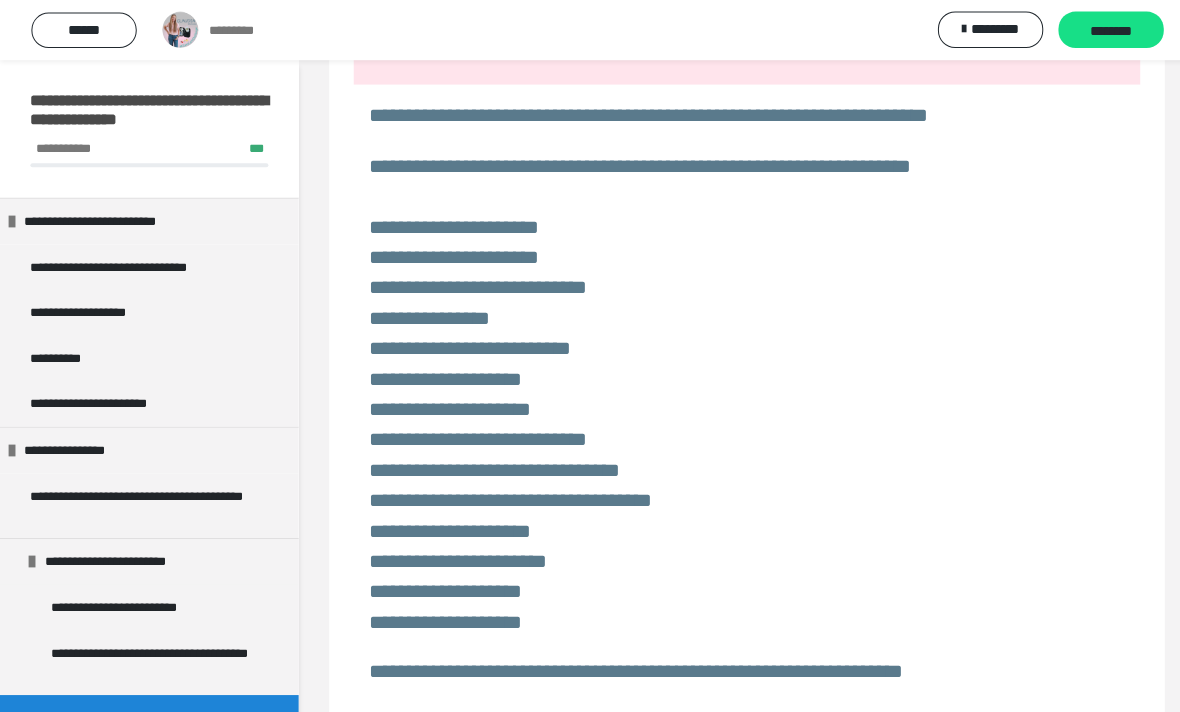 scroll, scrollTop: 137, scrollLeft: 0, axis: vertical 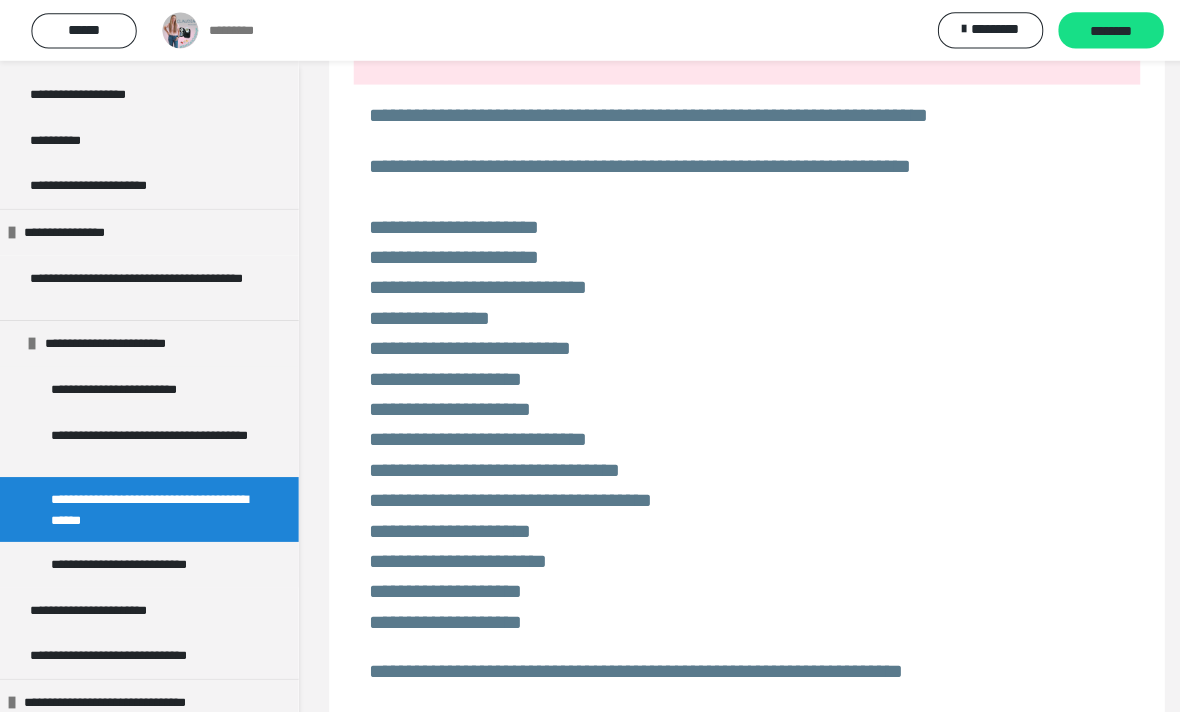 click on "**********" at bounding box center (145, 557) 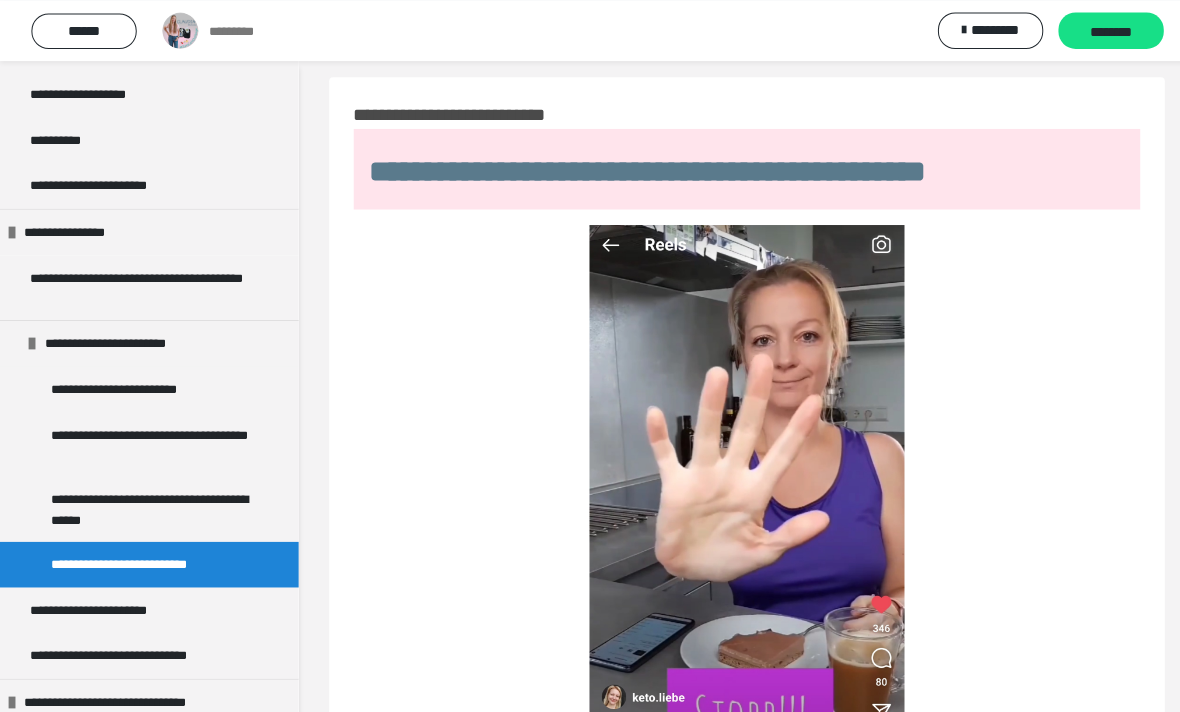 scroll, scrollTop: 13, scrollLeft: 0, axis: vertical 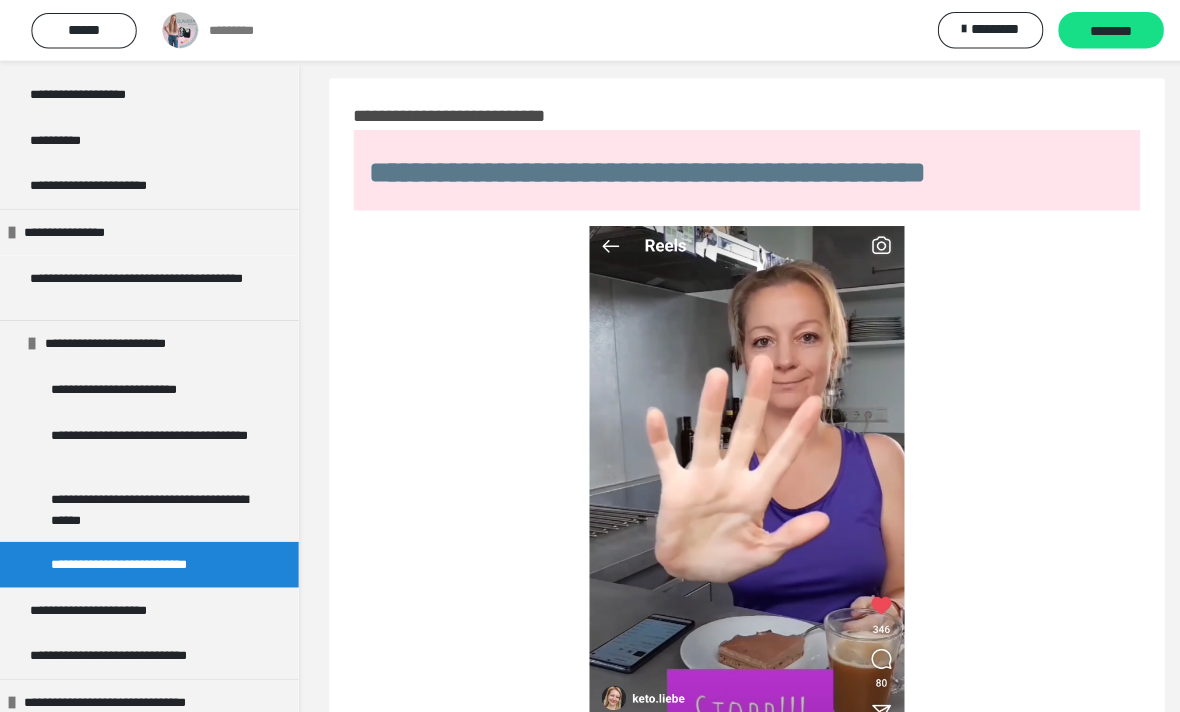 click on "**********" at bounding box center (114, 602) 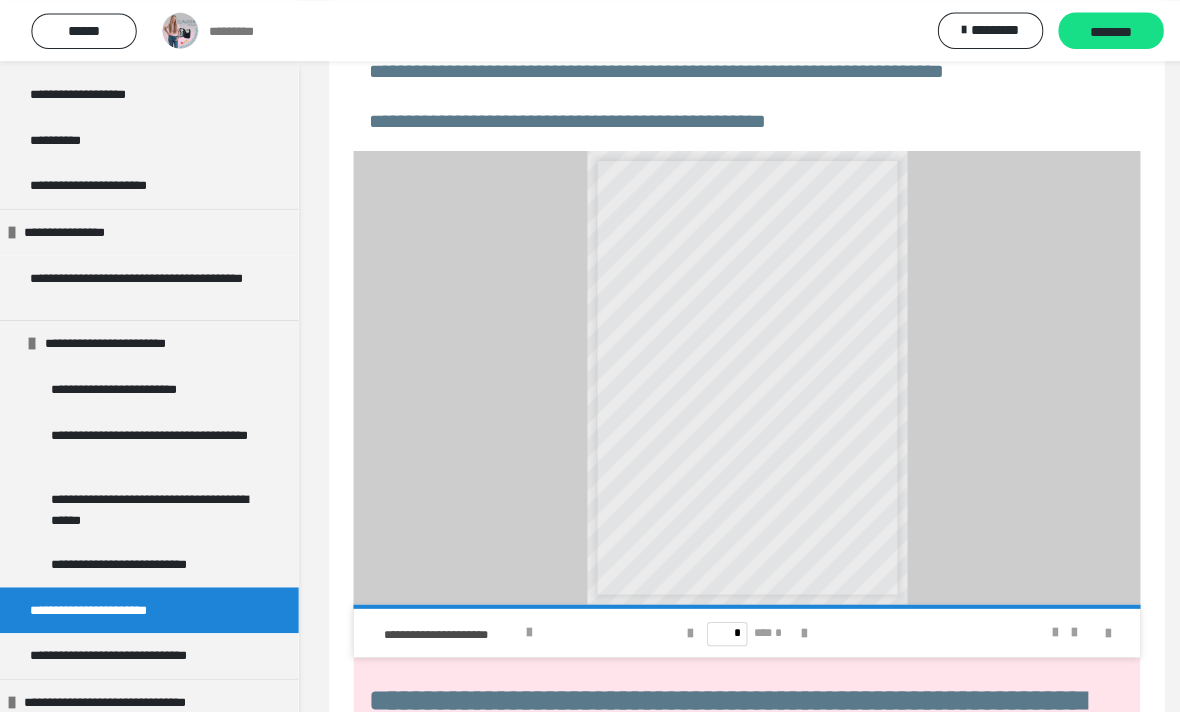 scroll, scrollTop: 549, scrollLeft: 0, axis: vertical 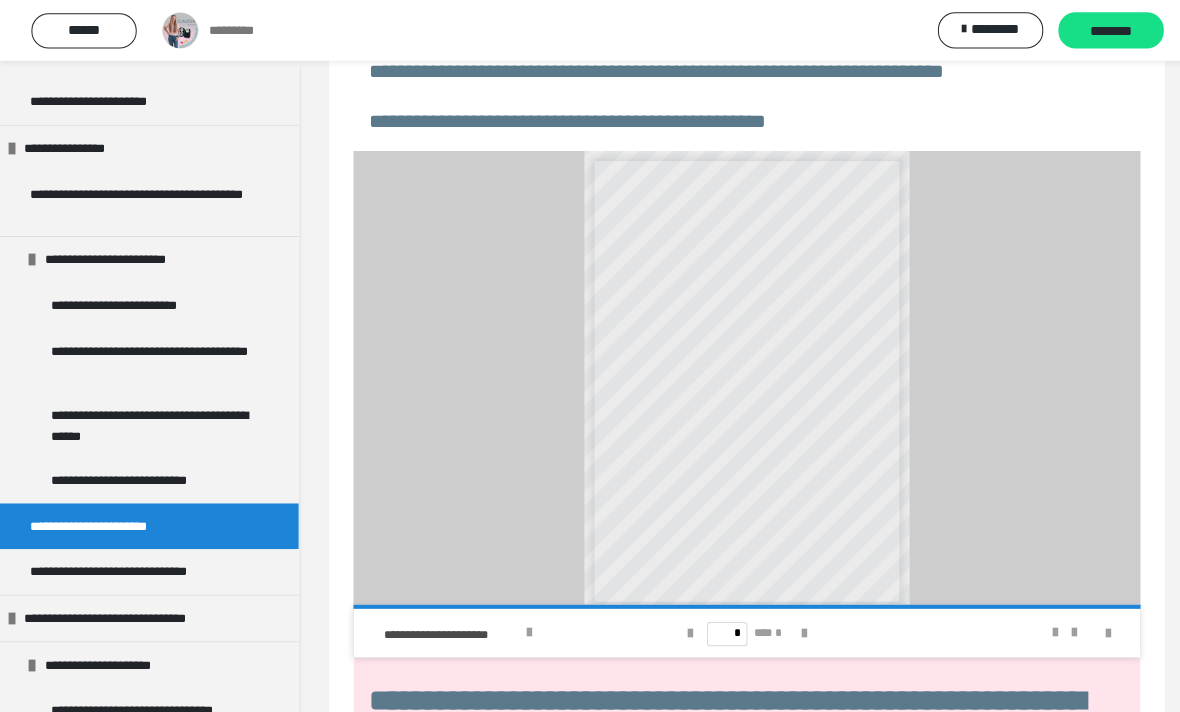 click on "**********" at bounding box center (136, 564) 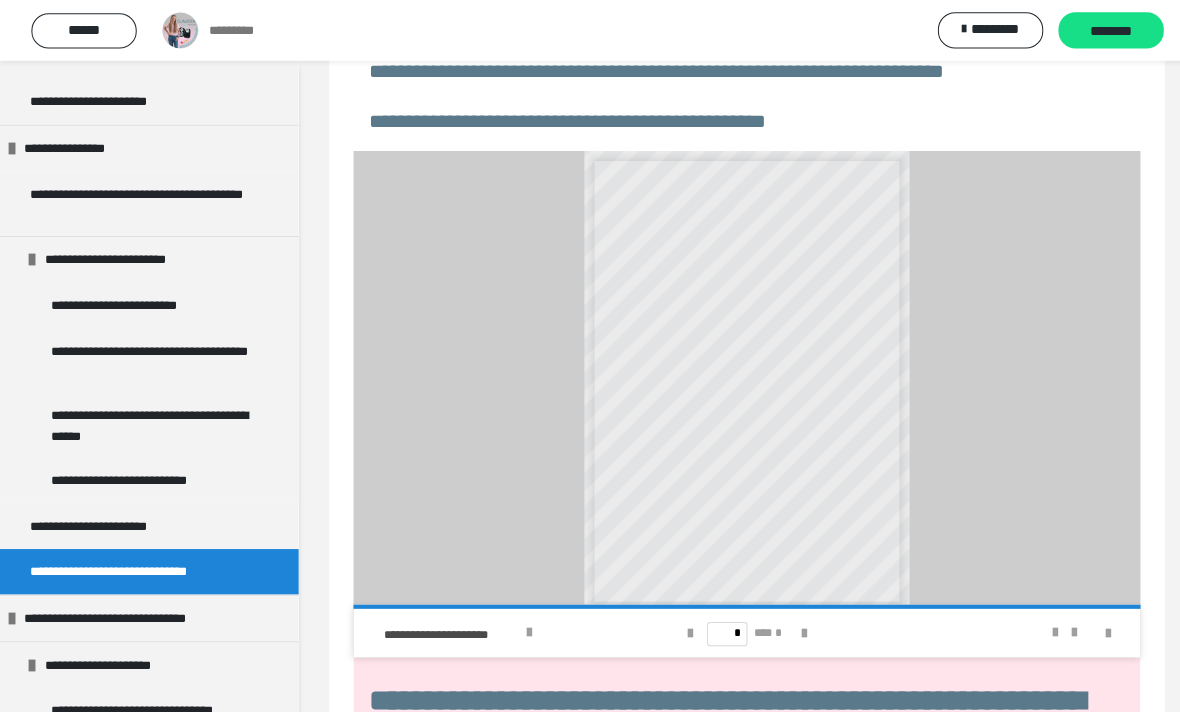 scroll, scrollTop: 71, scrollLeft: 0, axis: vertical 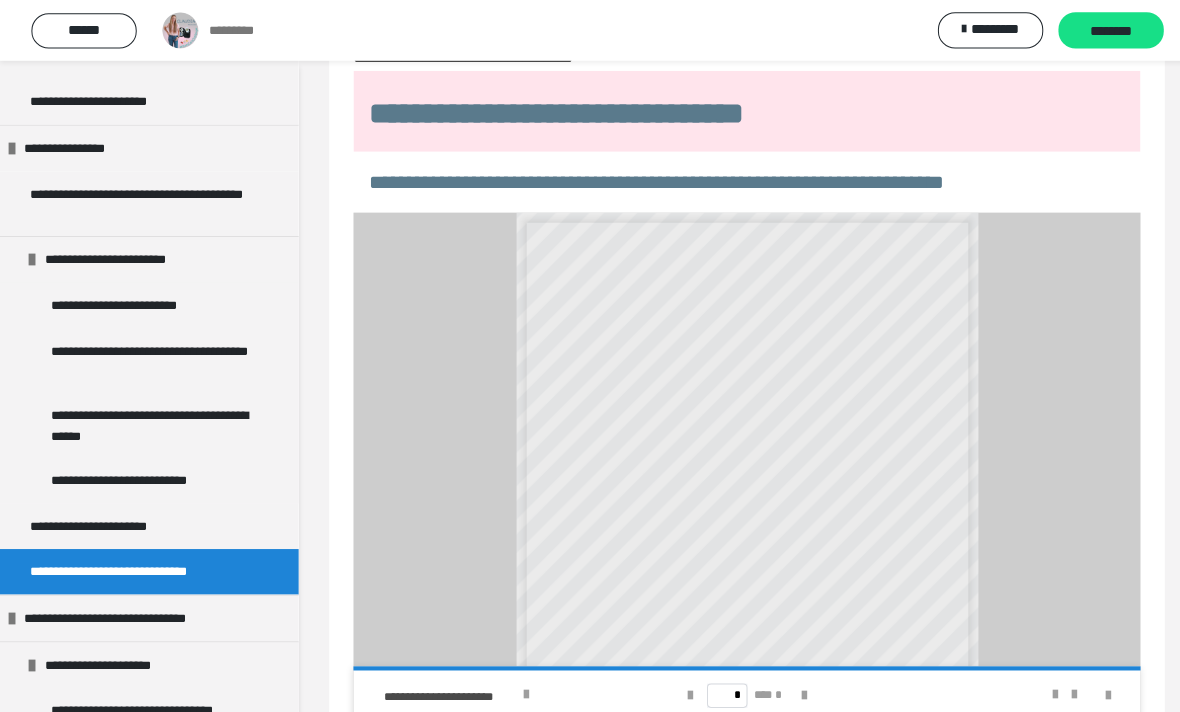 click at bounding box center [737, 434] 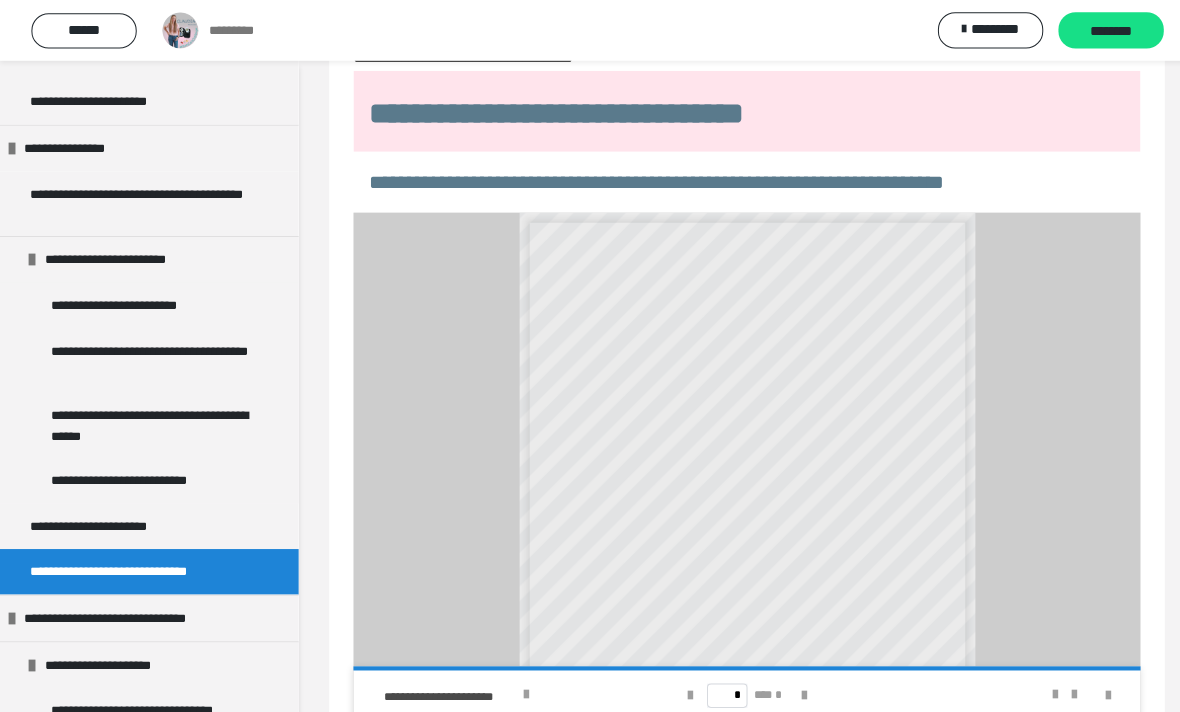 click at bounding box center (1024, 686) 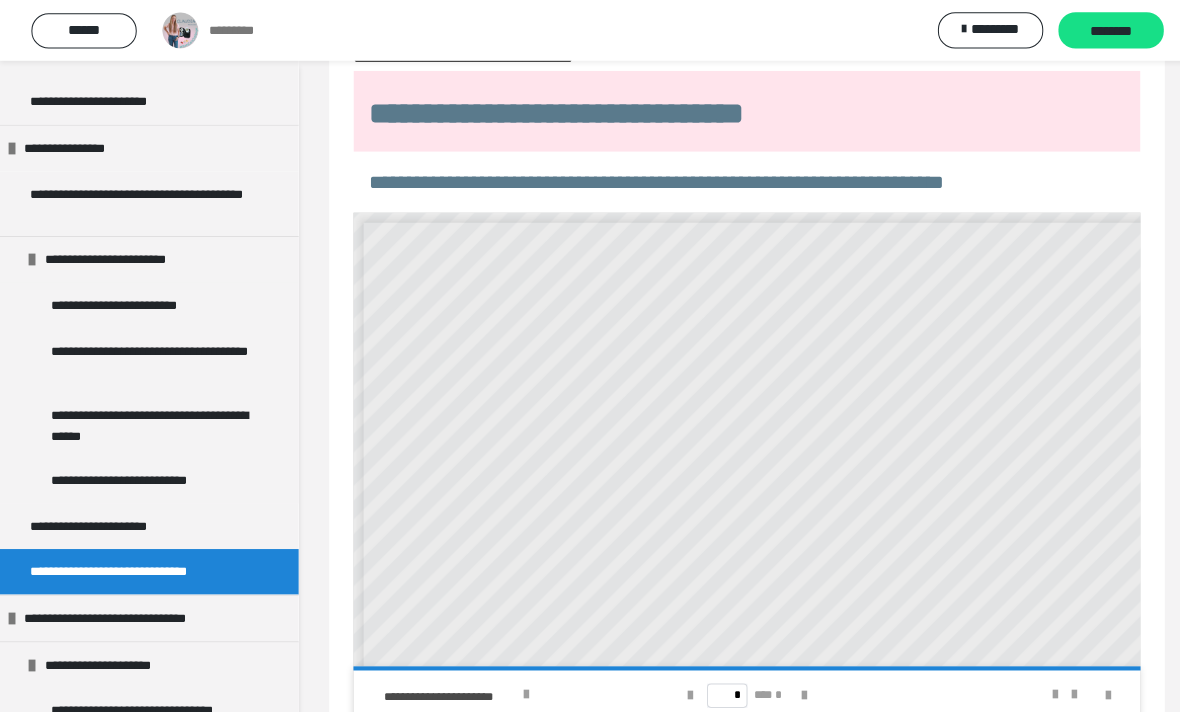 click at bounding box center (1060, 686) 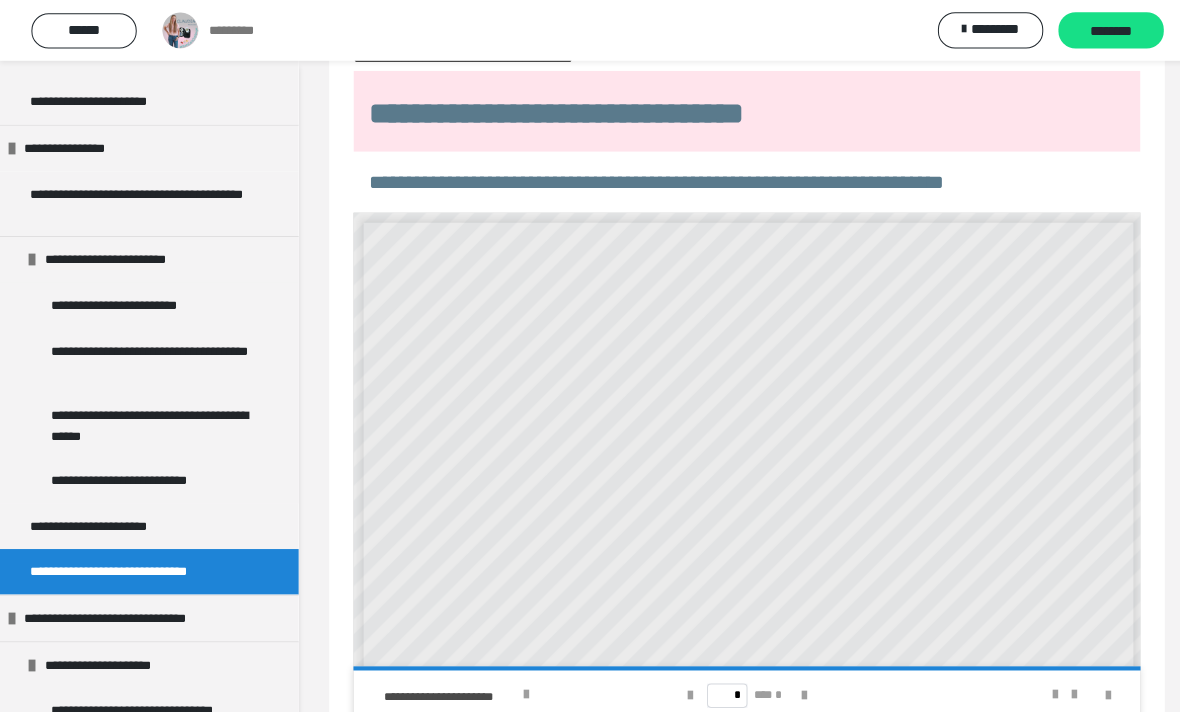 click at bounding box center (1082, 686) 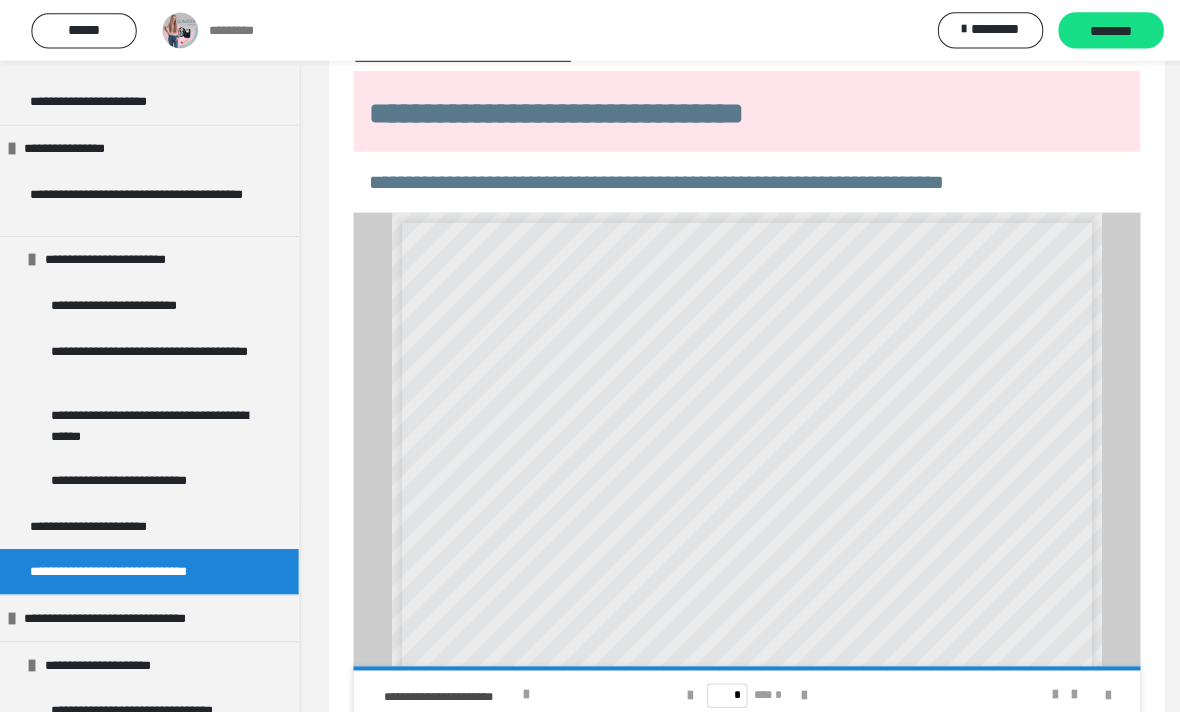 click at bounding box center (1051, 686) 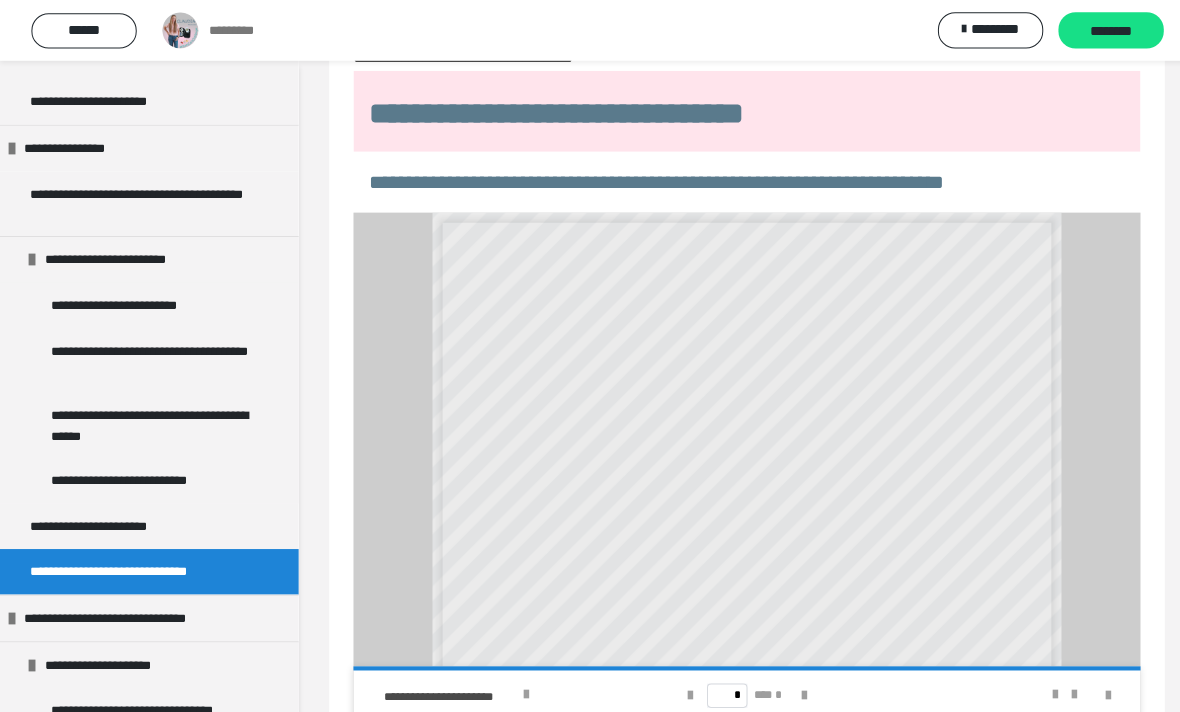 click at bounding box center (1060, 686) 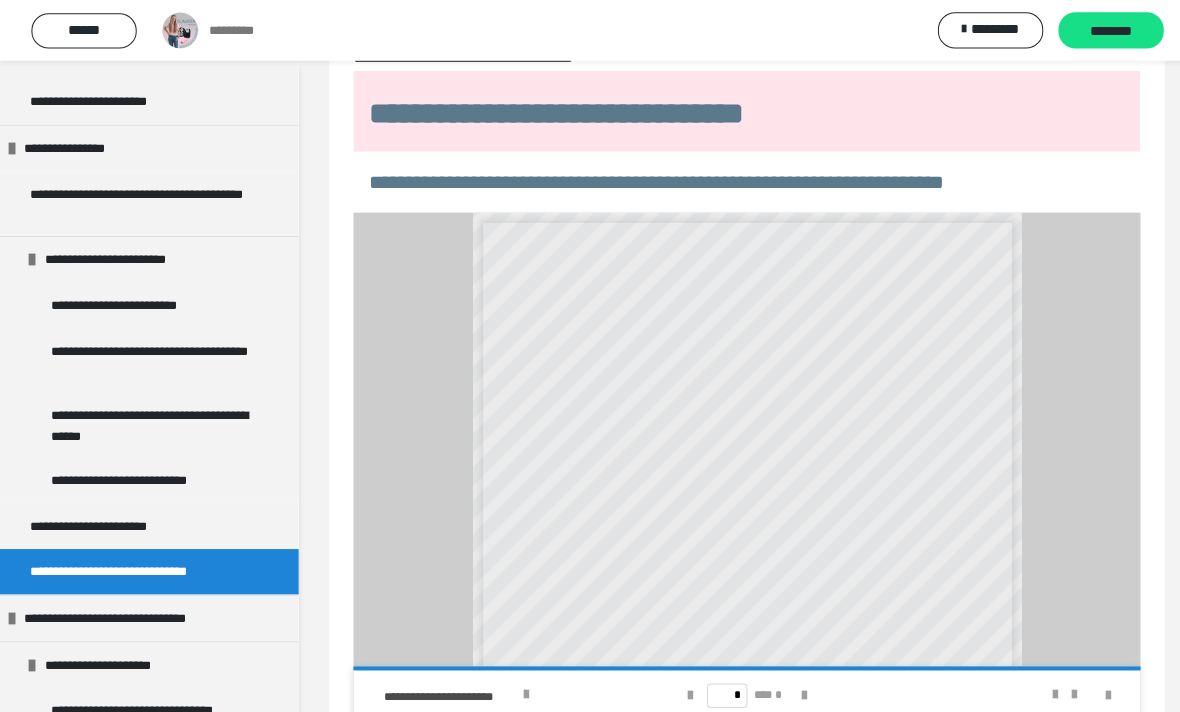 click at bounding box center [1060, 686] 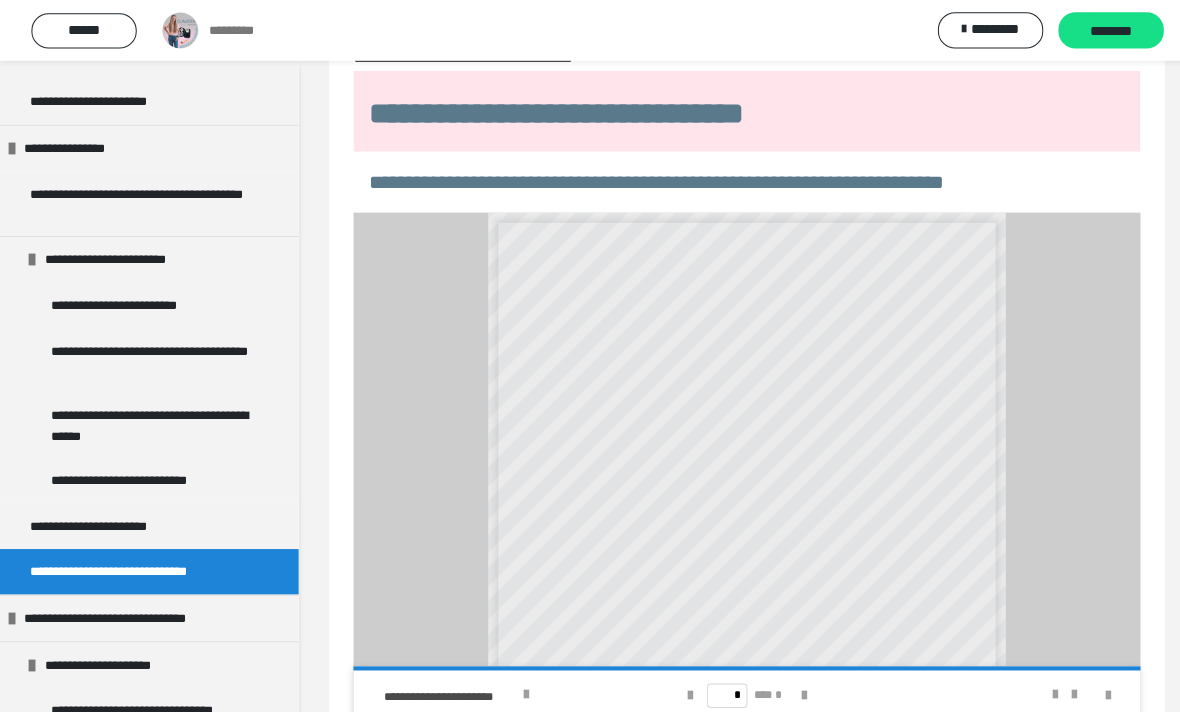 click at bounding box center (1060, 686) 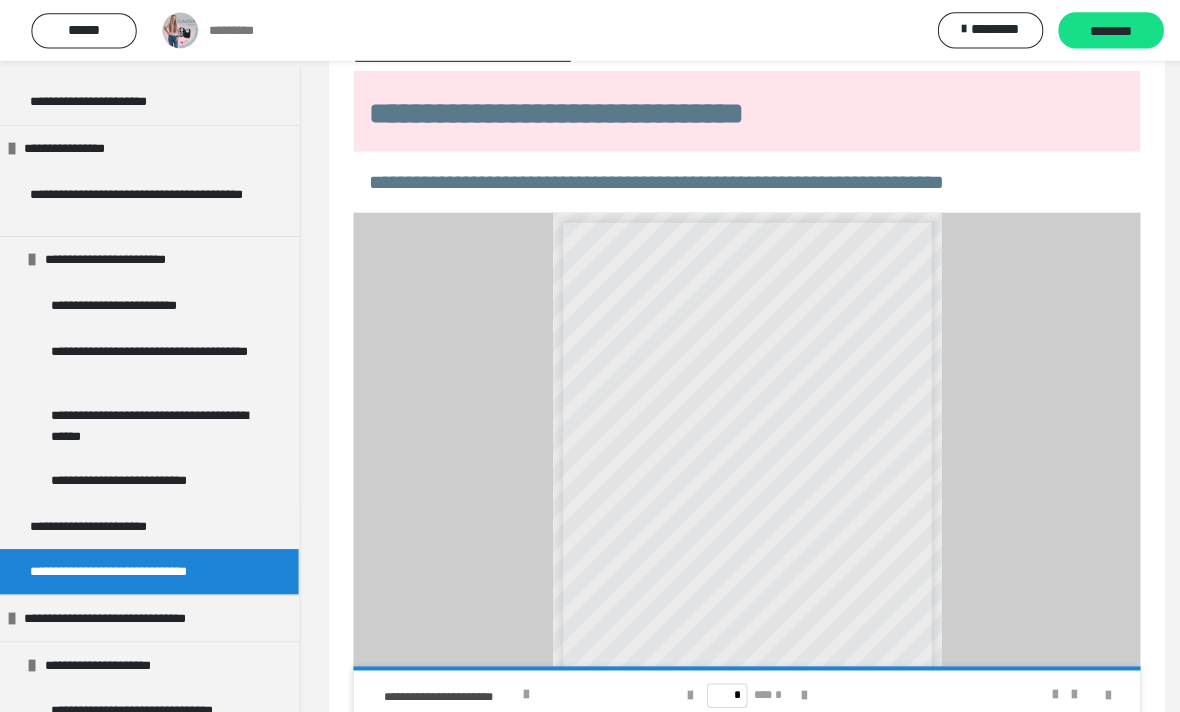 click on "**********" at bounding box center [128, 610] 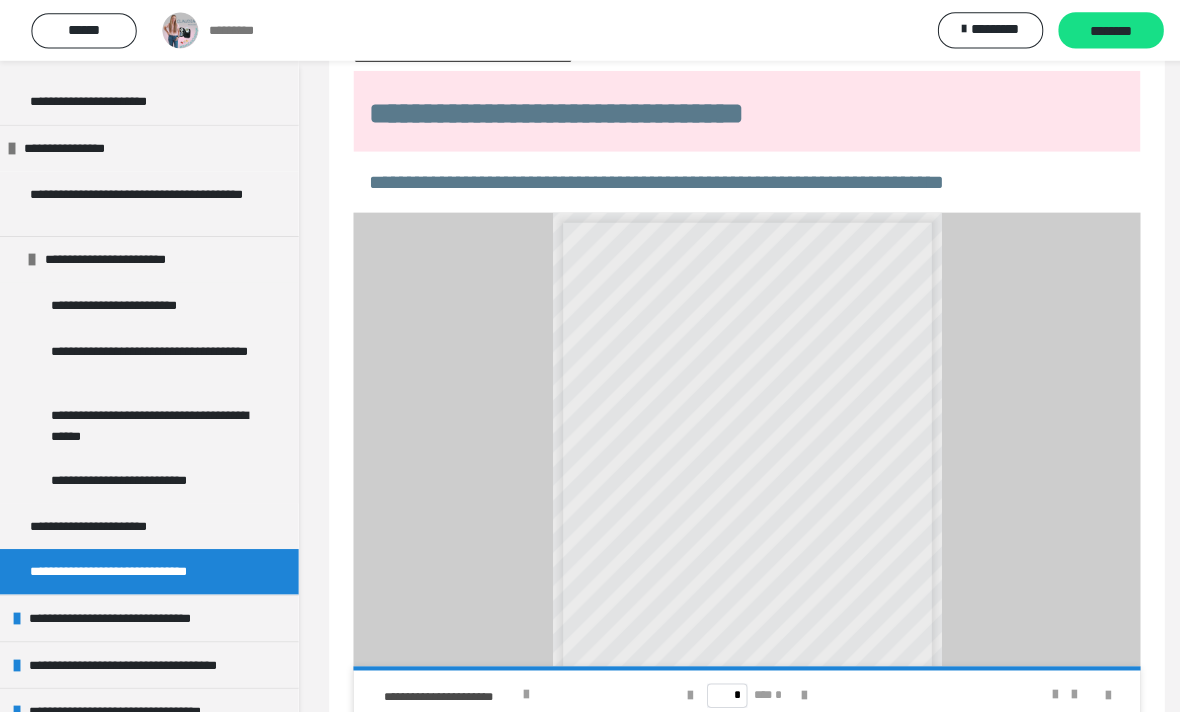 click on "**********" at bounding box center (133, 610) 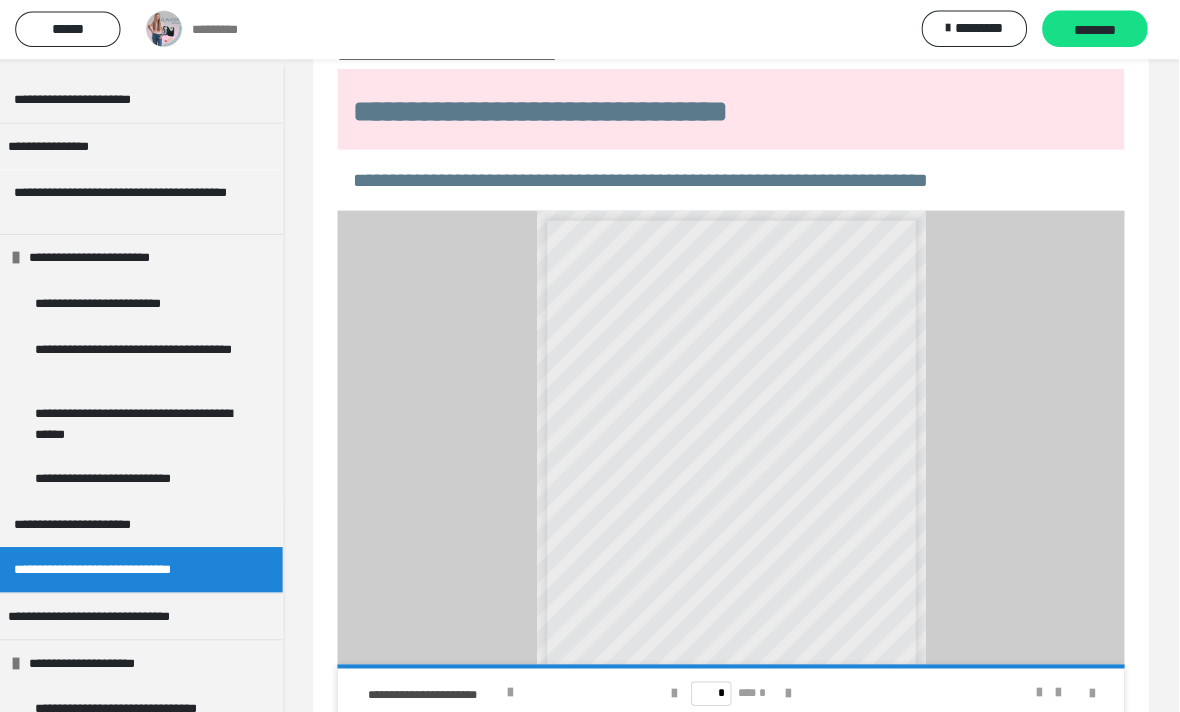 scroll, scrollTop: 71, scrollLeft: 0, axis: vertical 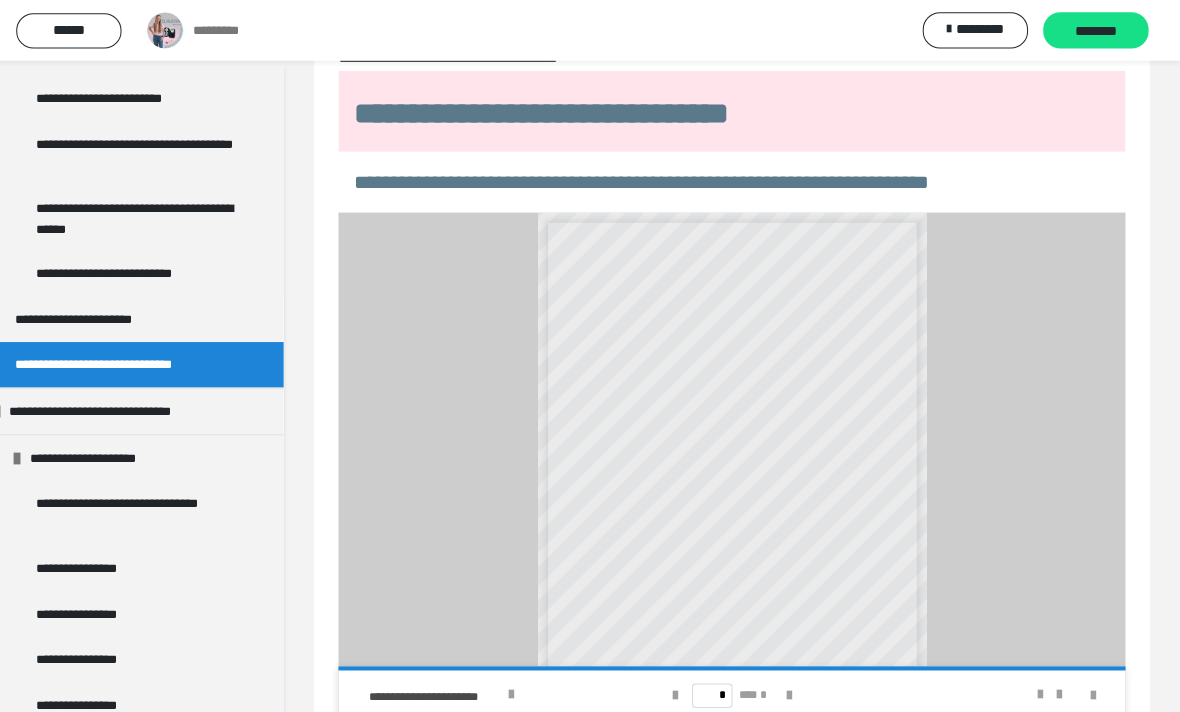 click on "**********" at bounding box center [106, 561] 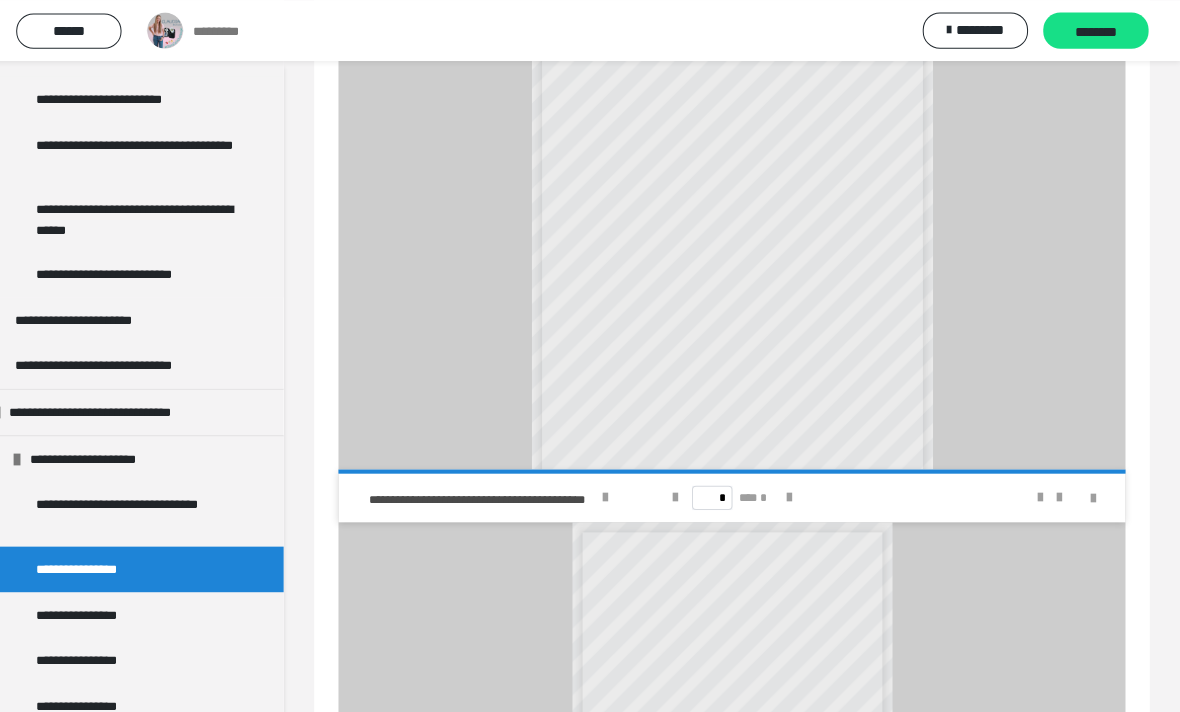scroll, scrollTop: 1136, scrollLeft: 0, axis: vertical 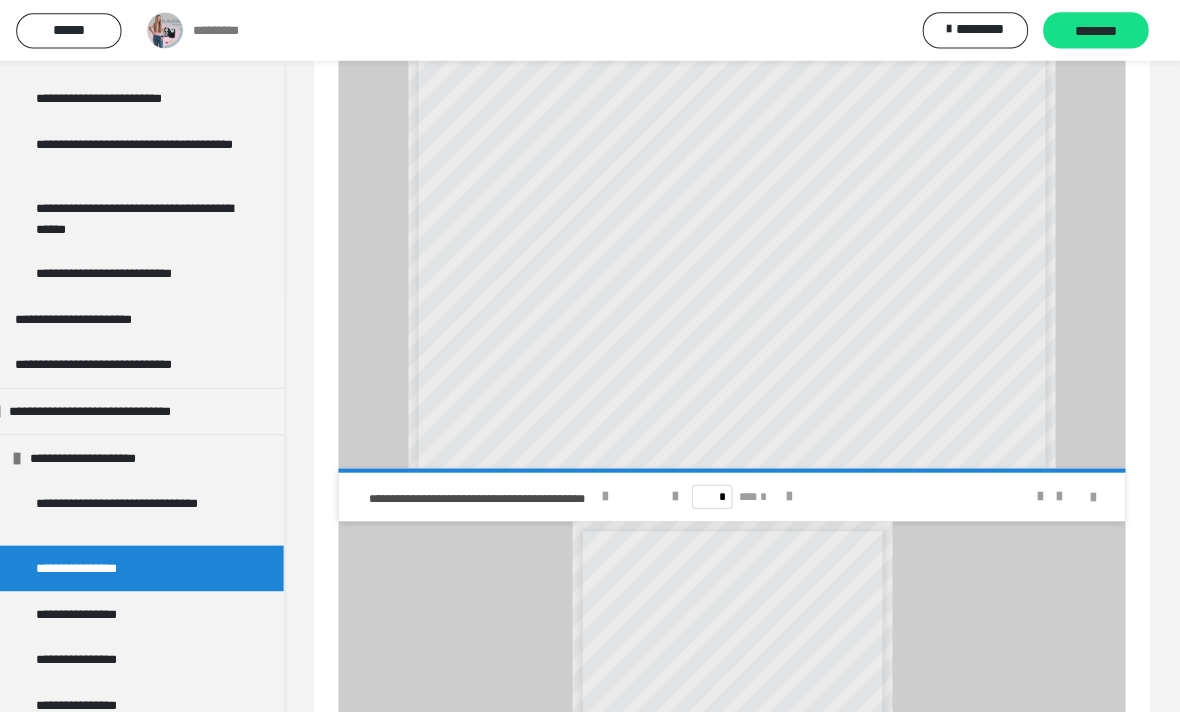 click on "**********" at bounding box center (737, 186) 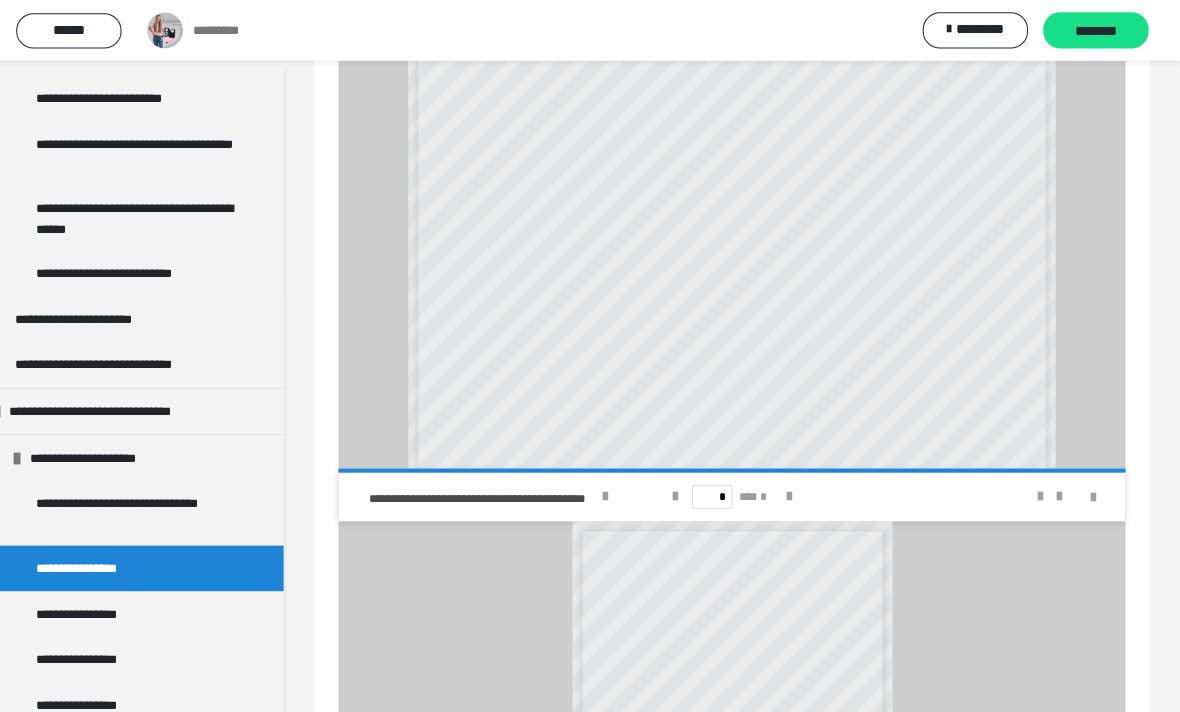 click on "**********" at bounding box center (737, 179) 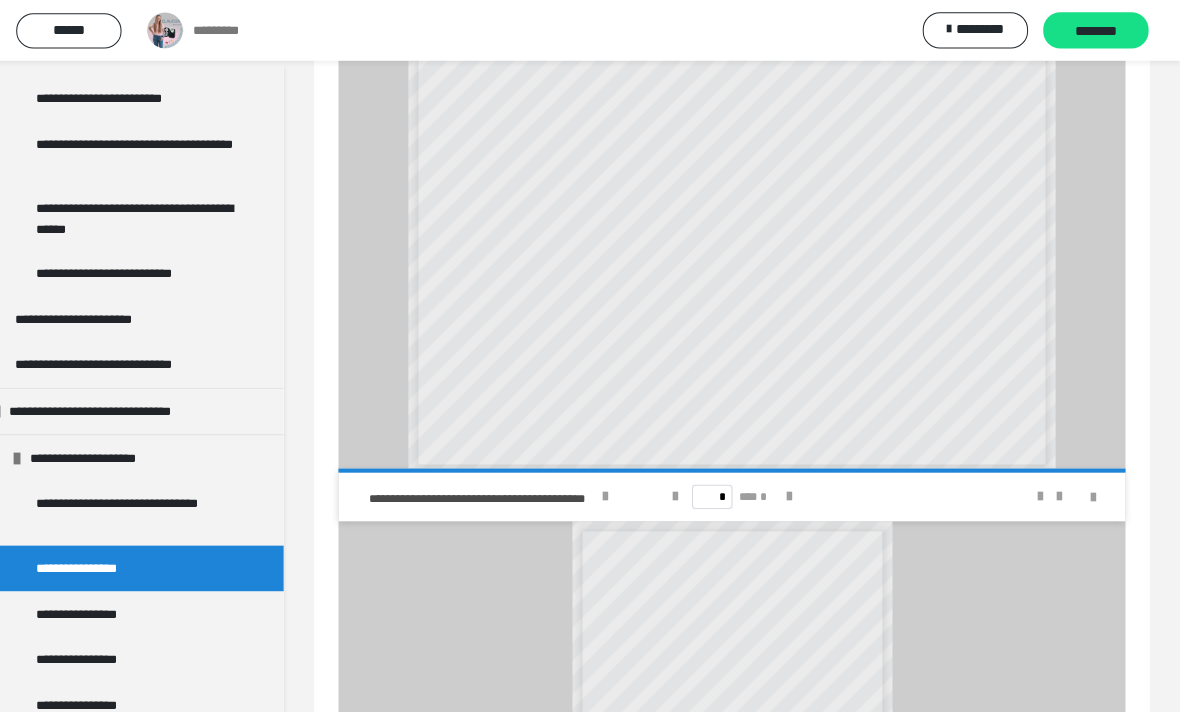 scroll, scrollTop: 456, scrollLeft: 0, axis: vertical 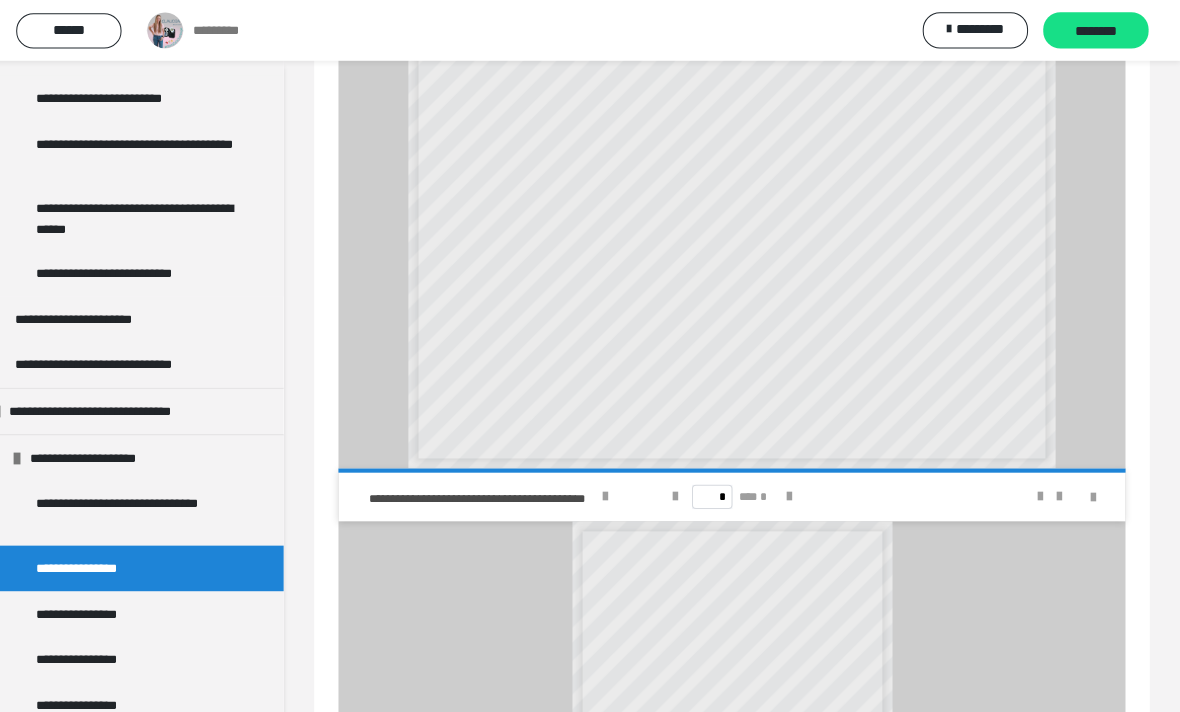 click on "**********" at bounding box center [108, 606] 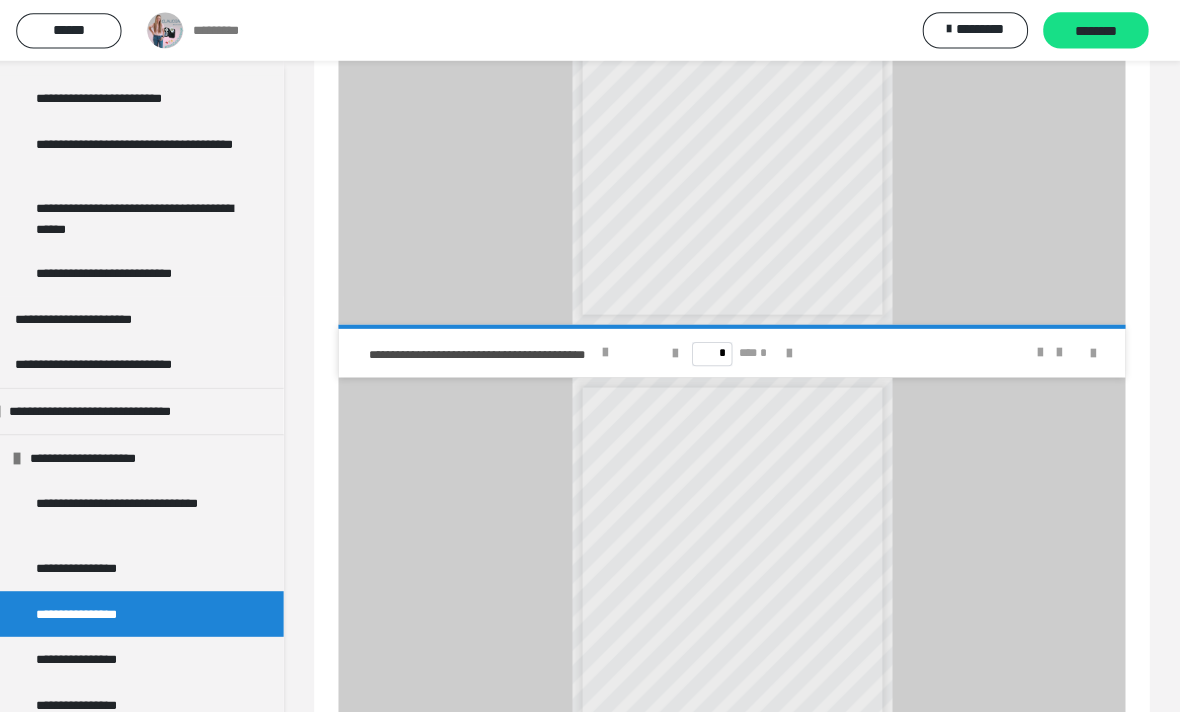 click on "**********" at bounding box center (737, 597) 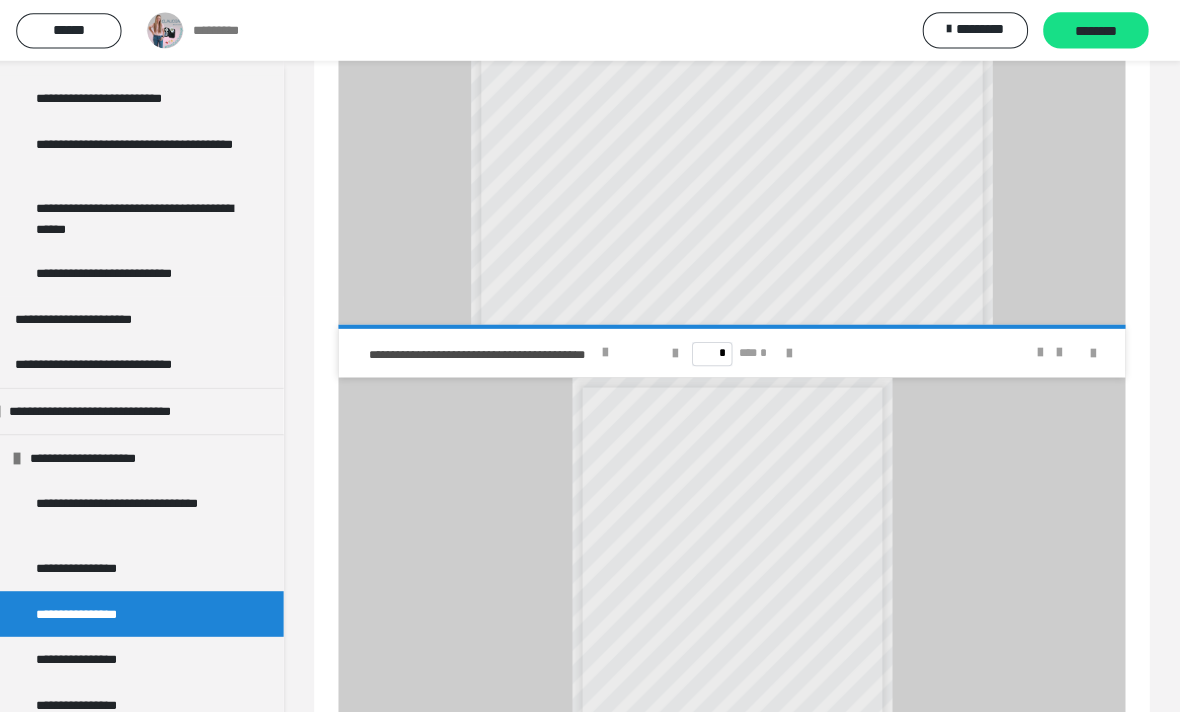 scroll, scrollTop: 218, scrollLeft: 0, axis: vertical 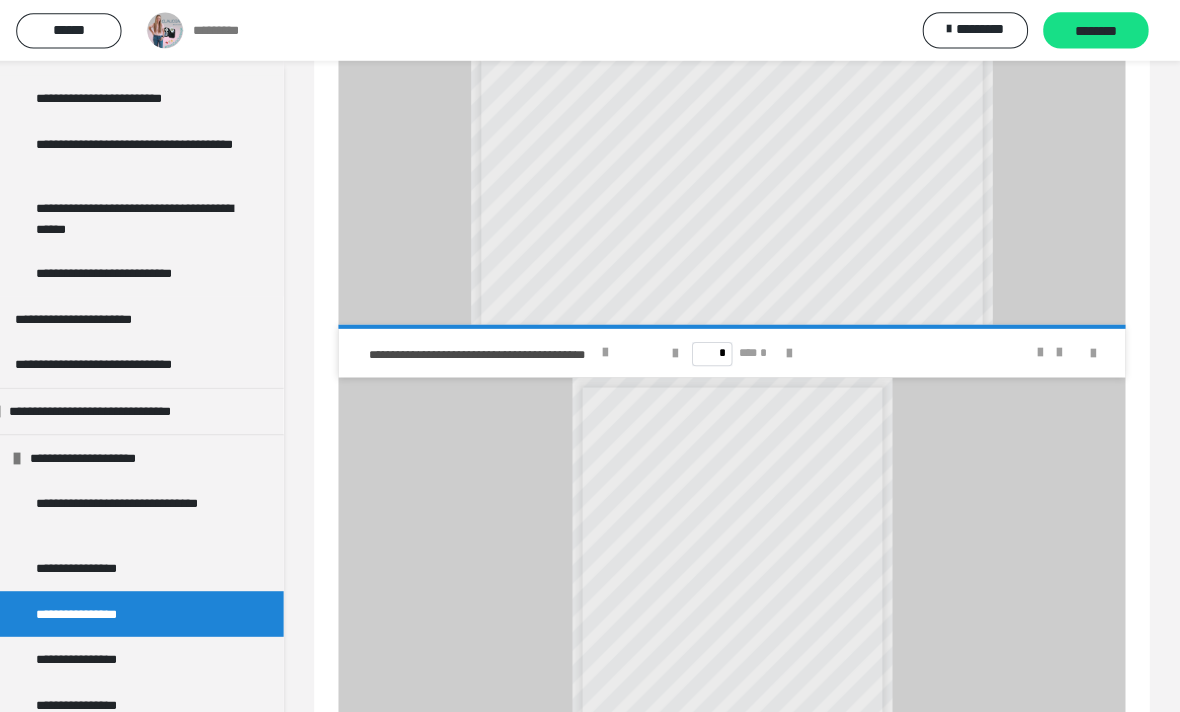click on "**********" at bounding box center [737, 97] 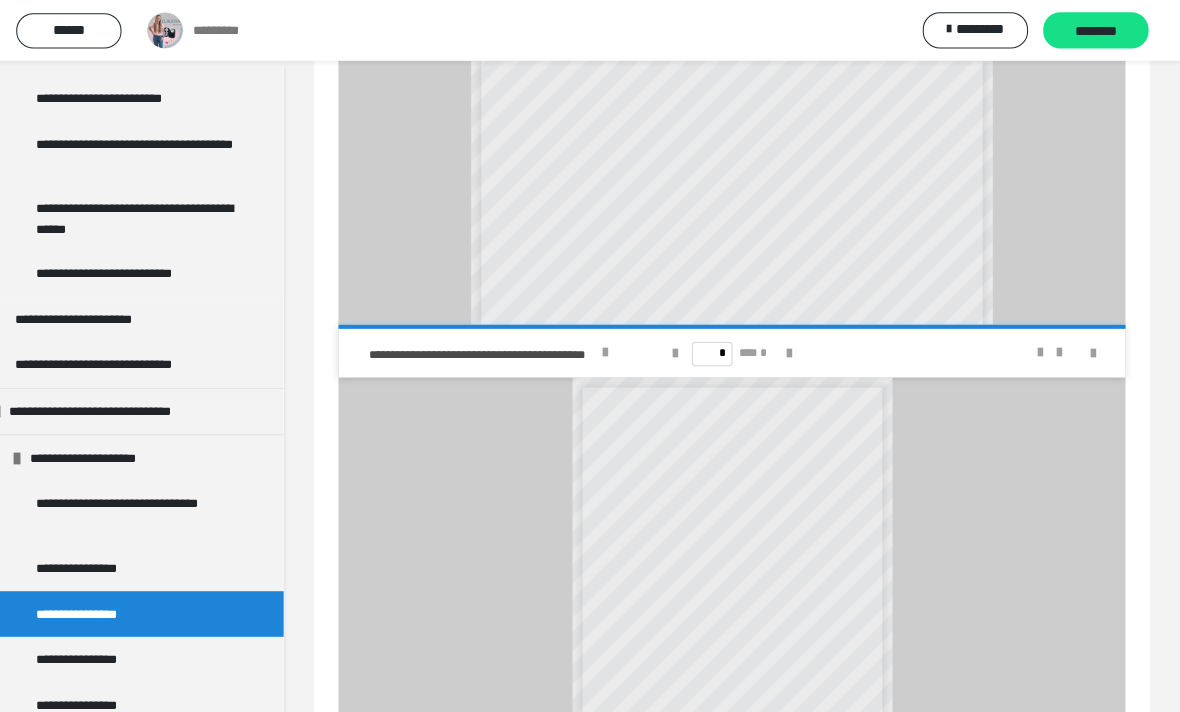 scroll, scrollTop: 180, scrollLeft: 0, axis: vertical 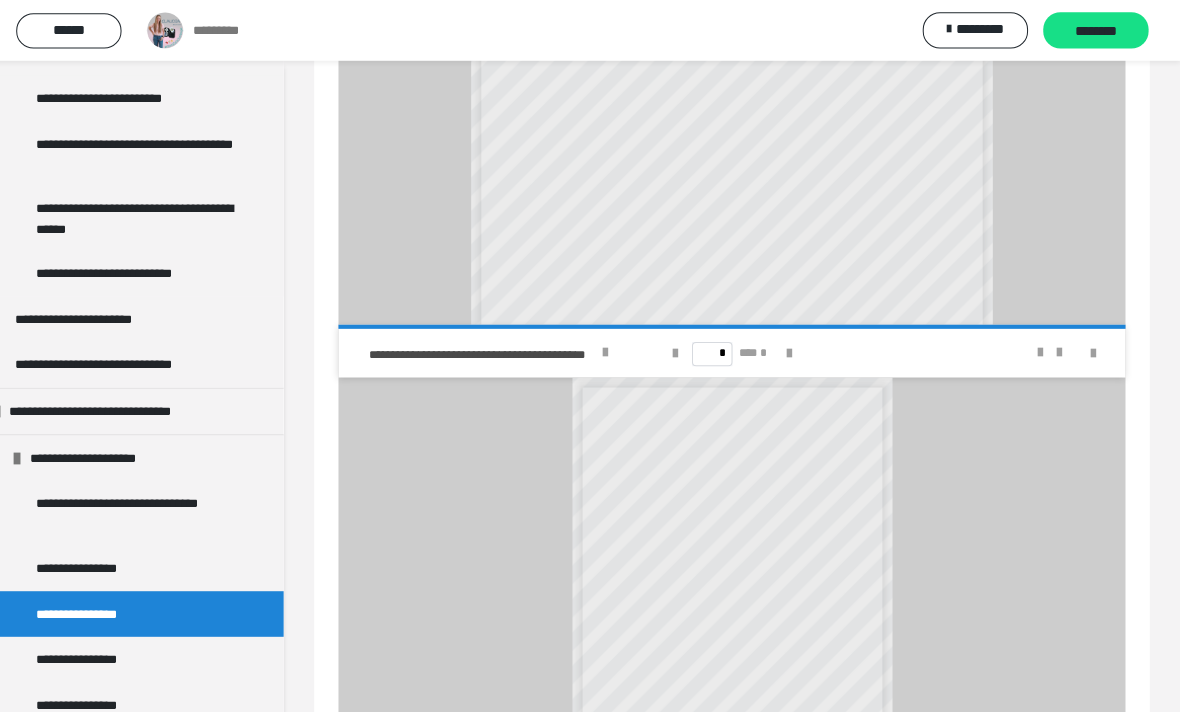 click on "**********" at bounding box center [737, 97] 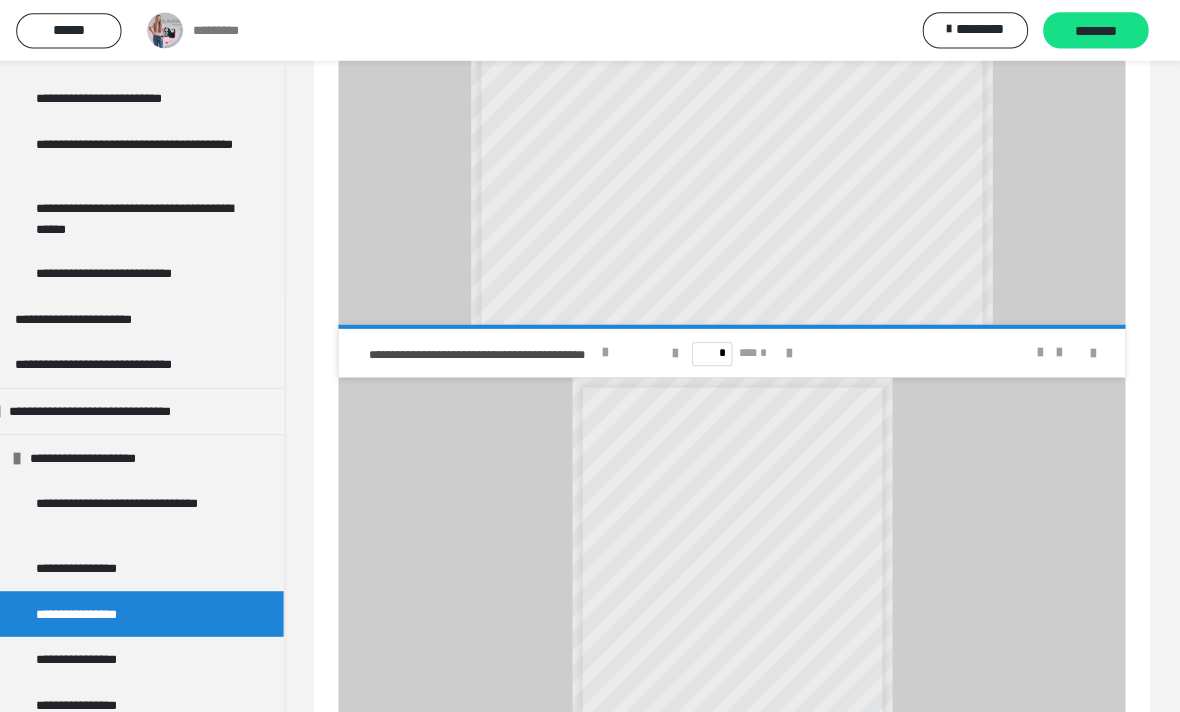 scroll, scrollTop: 154, scrollLeft: 0, axis: vertical 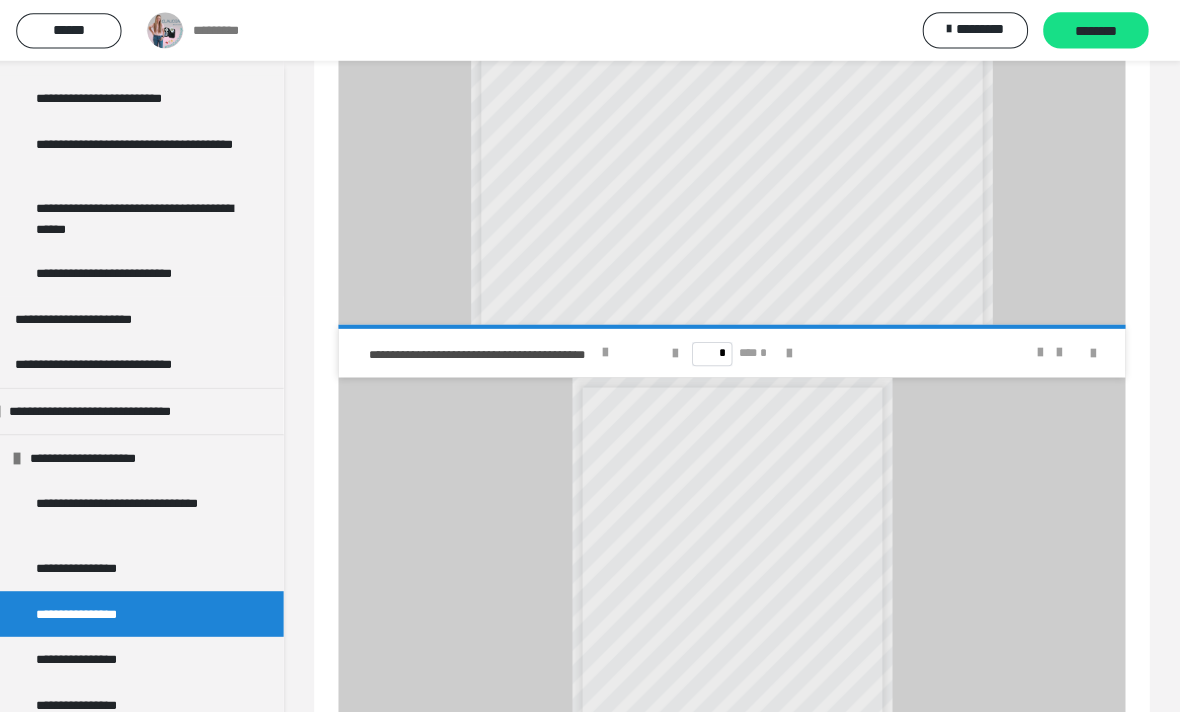 click on "**********" at bounding box center [108, 651] 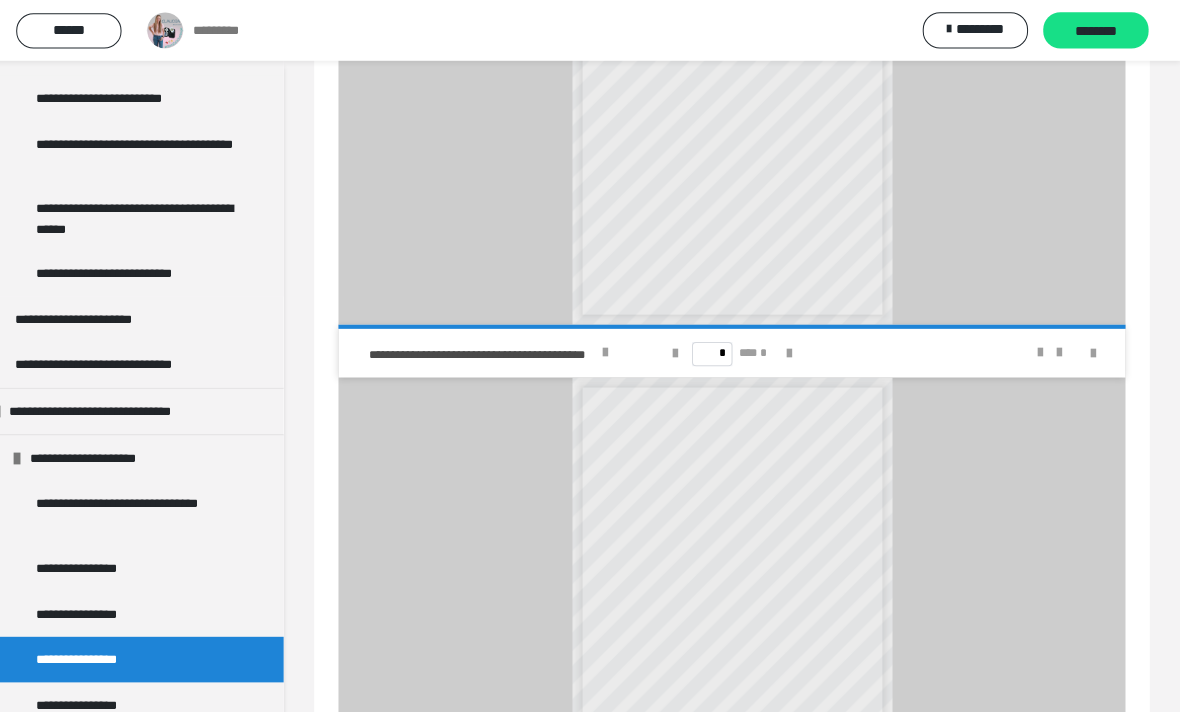 click on "**********" at bounding box center [737, 97] 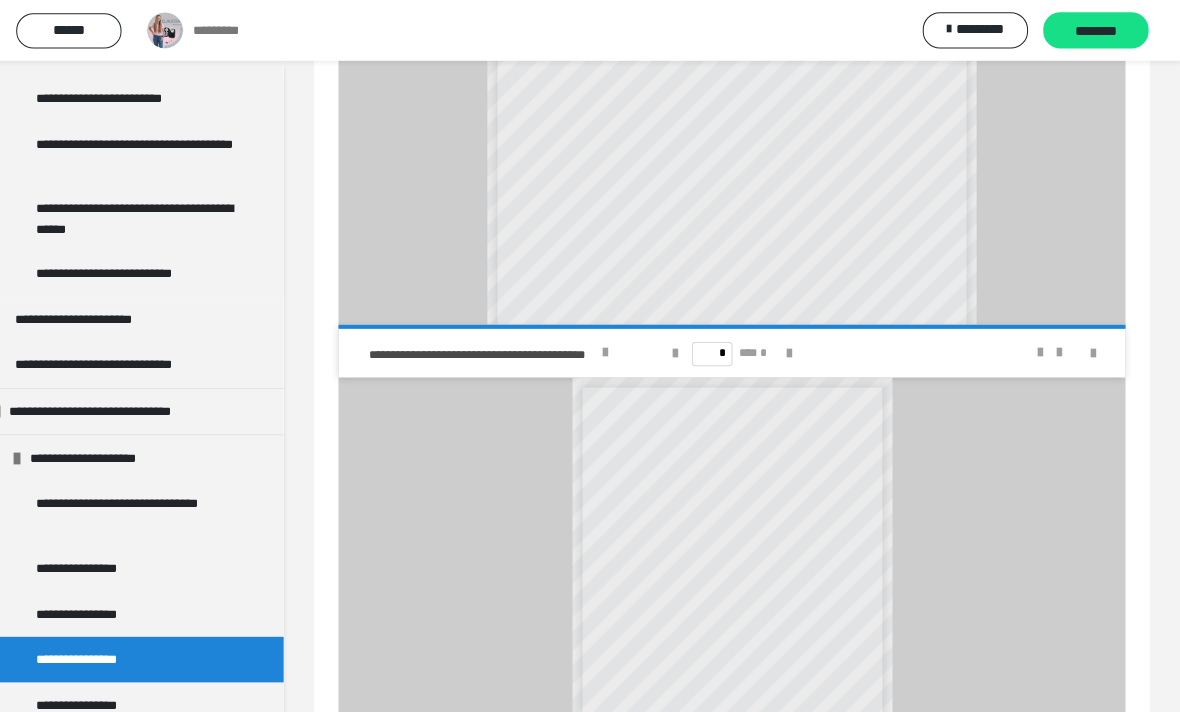 click on "**********" at bounding box center [737, 97] 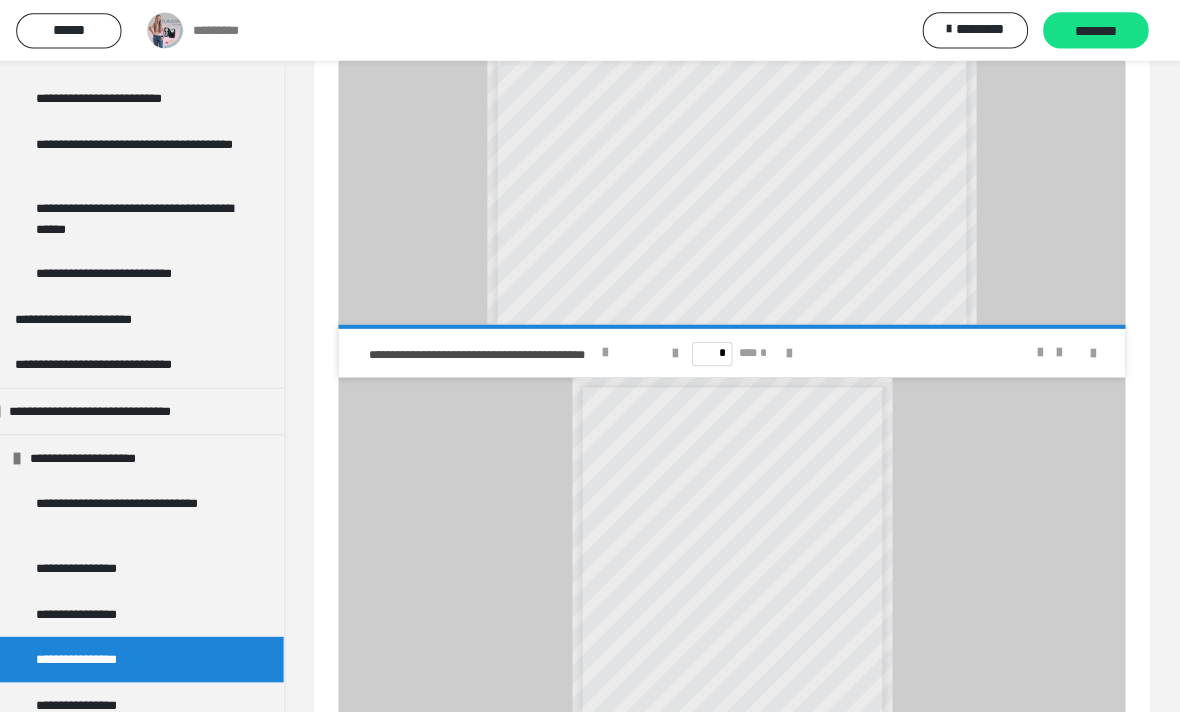 scroll, scrollTop: 152, scrollLeft: 0, axis: vertical 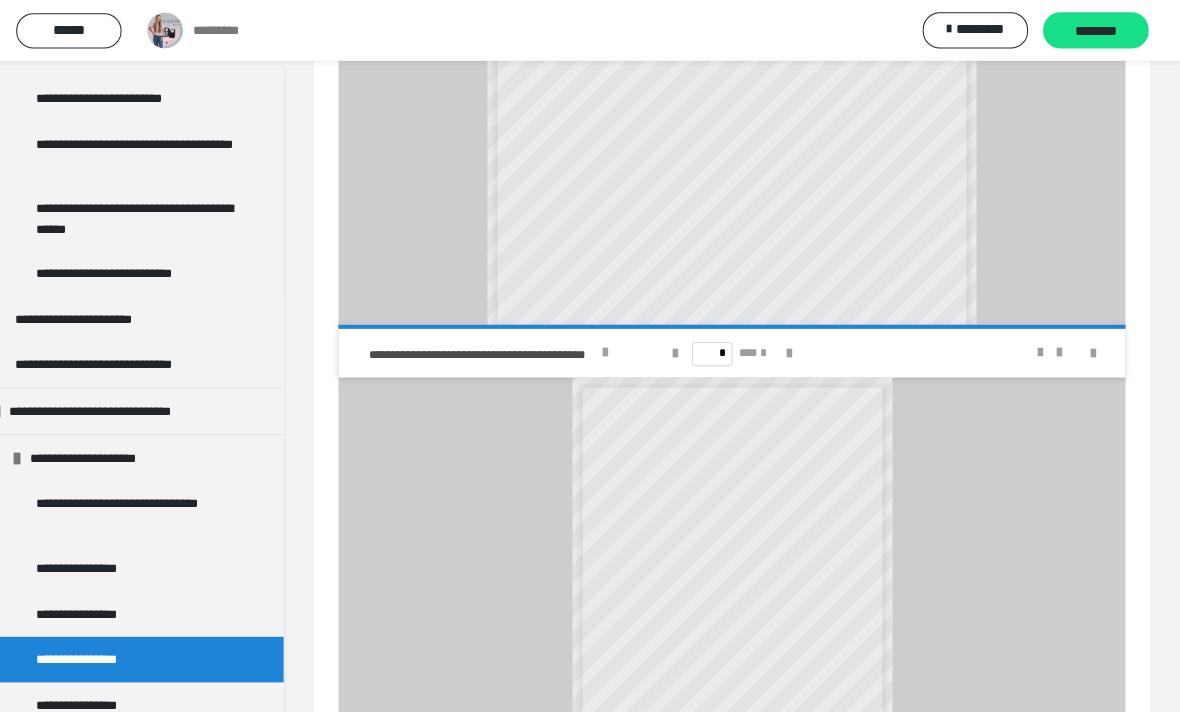 click on "**********" at bounding box center (737, 97) 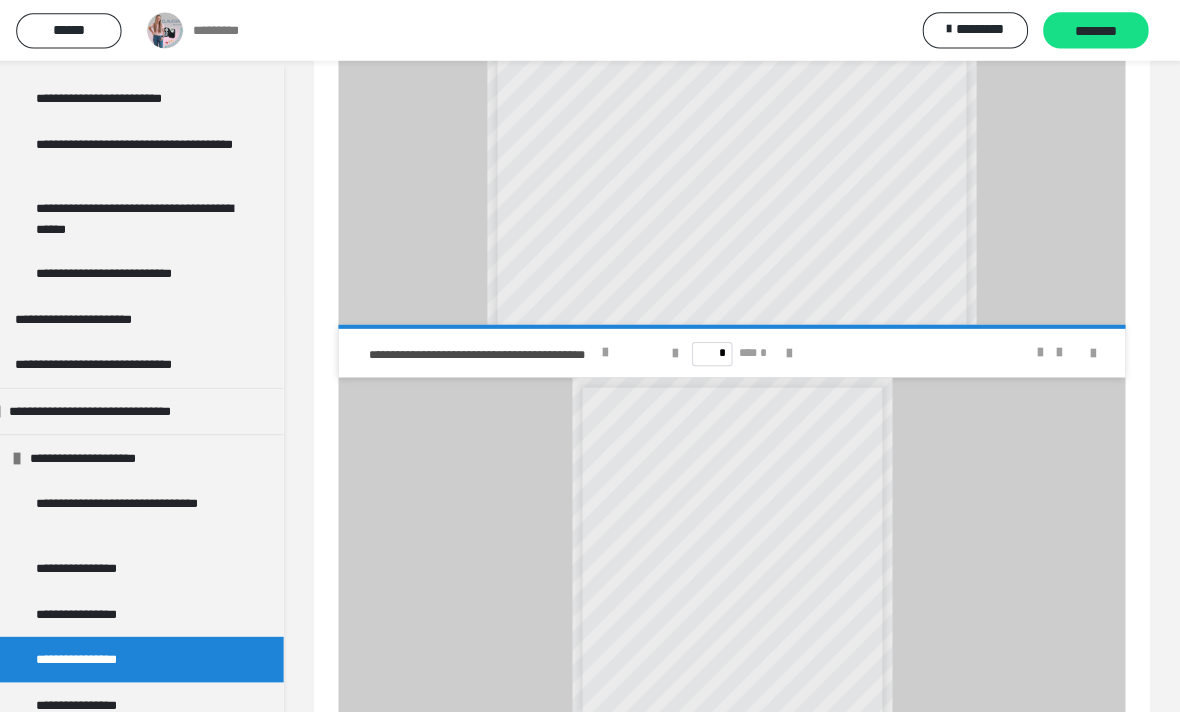 scroll, scrollTop: 205, scrollLeft: 0, axis: vertical 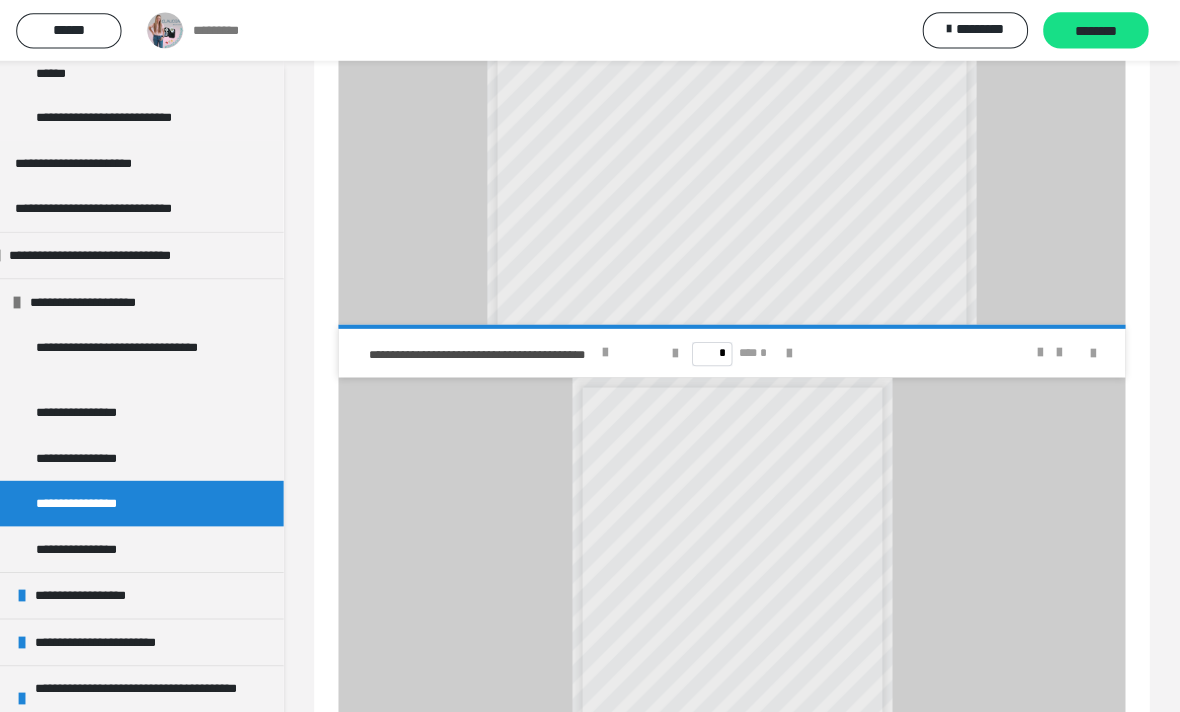 click on "**********" at bounding box center (115, 588) 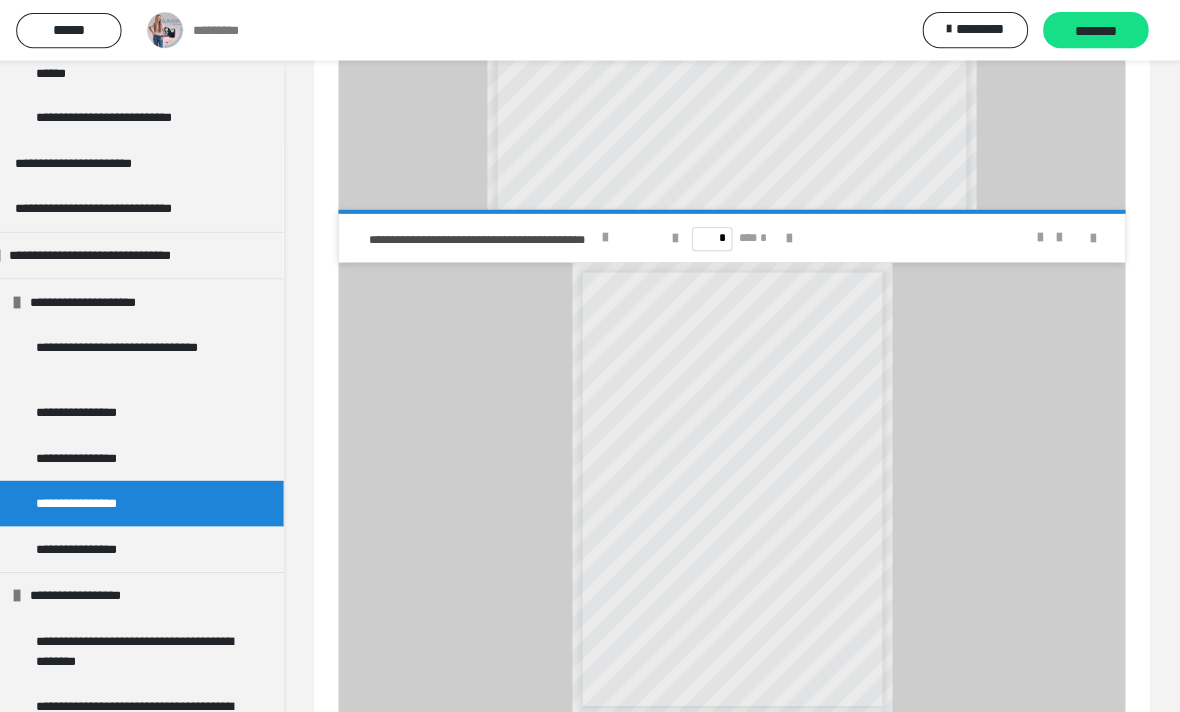click on "**********" at bounding box center [149, 643] 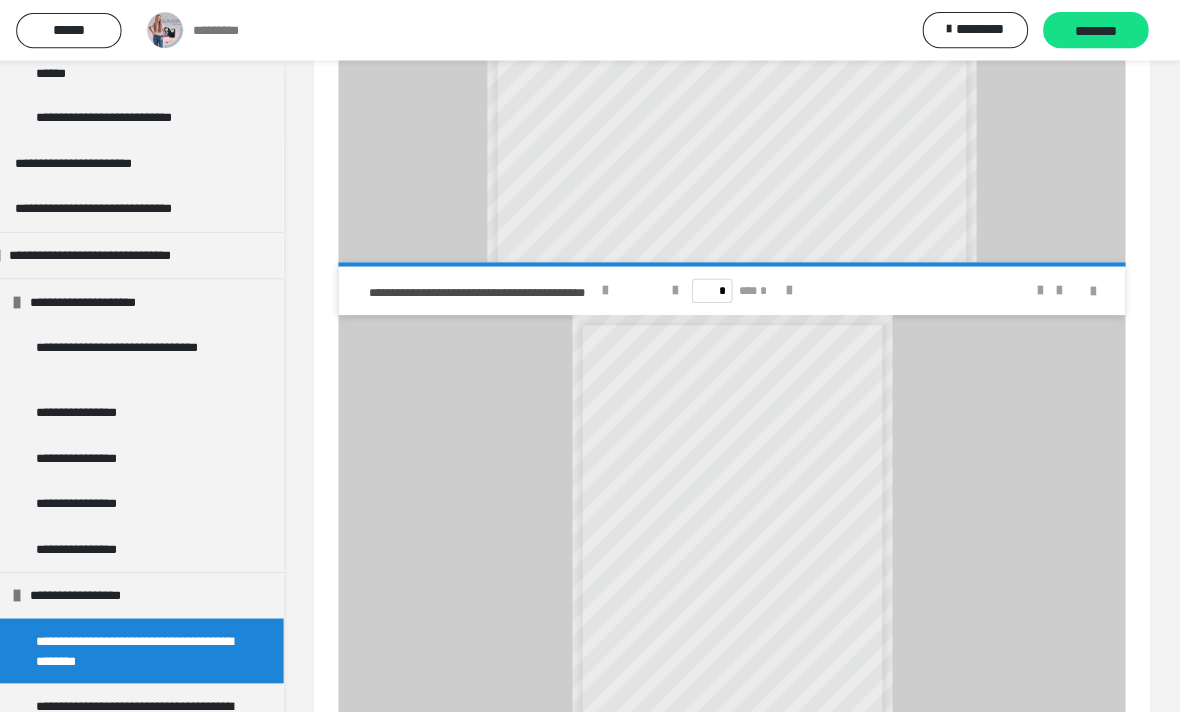 scroll, scrollTop: 1251, scrollLeft: 0, axis: vertical 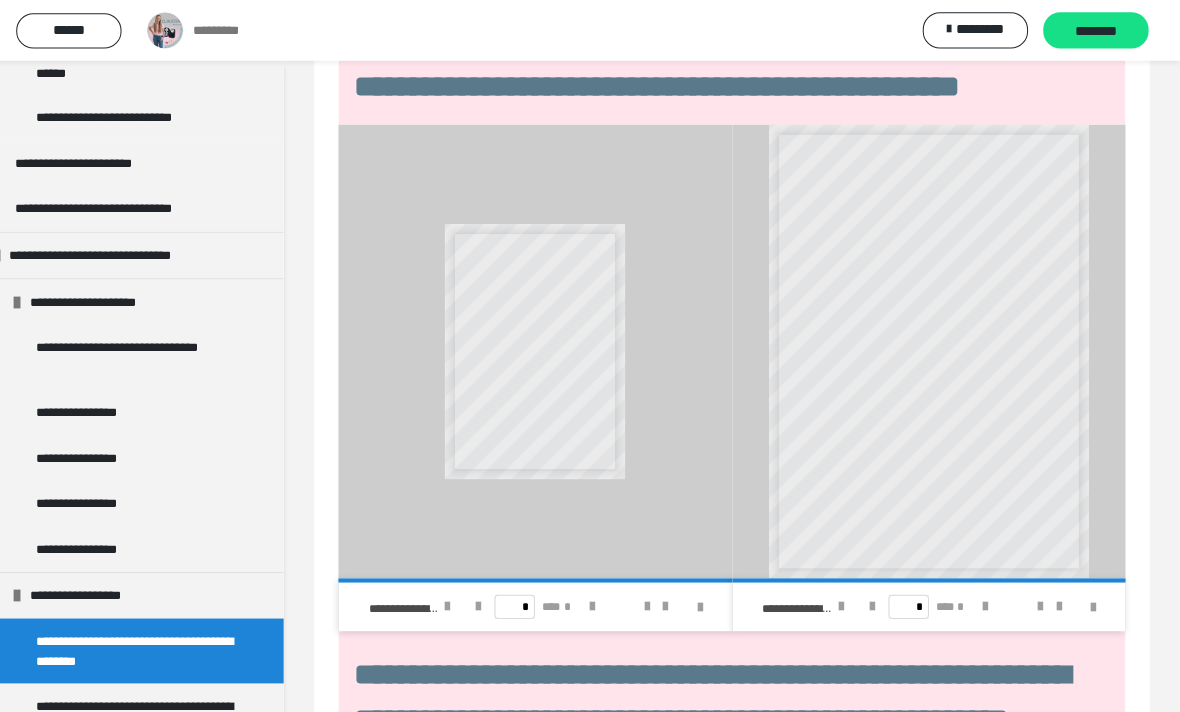 click on "**********" at bounding box center [543, 347] 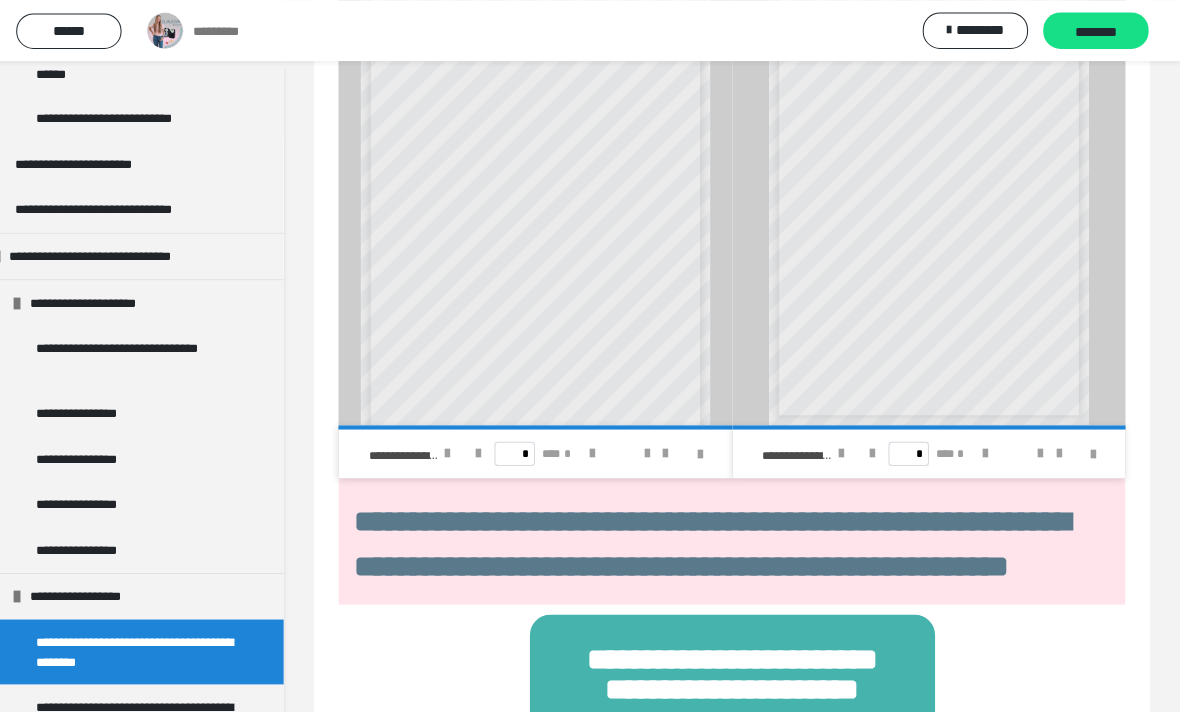 scroll, scrollTop: 1402, scrollLeft: 0, axis: vertical 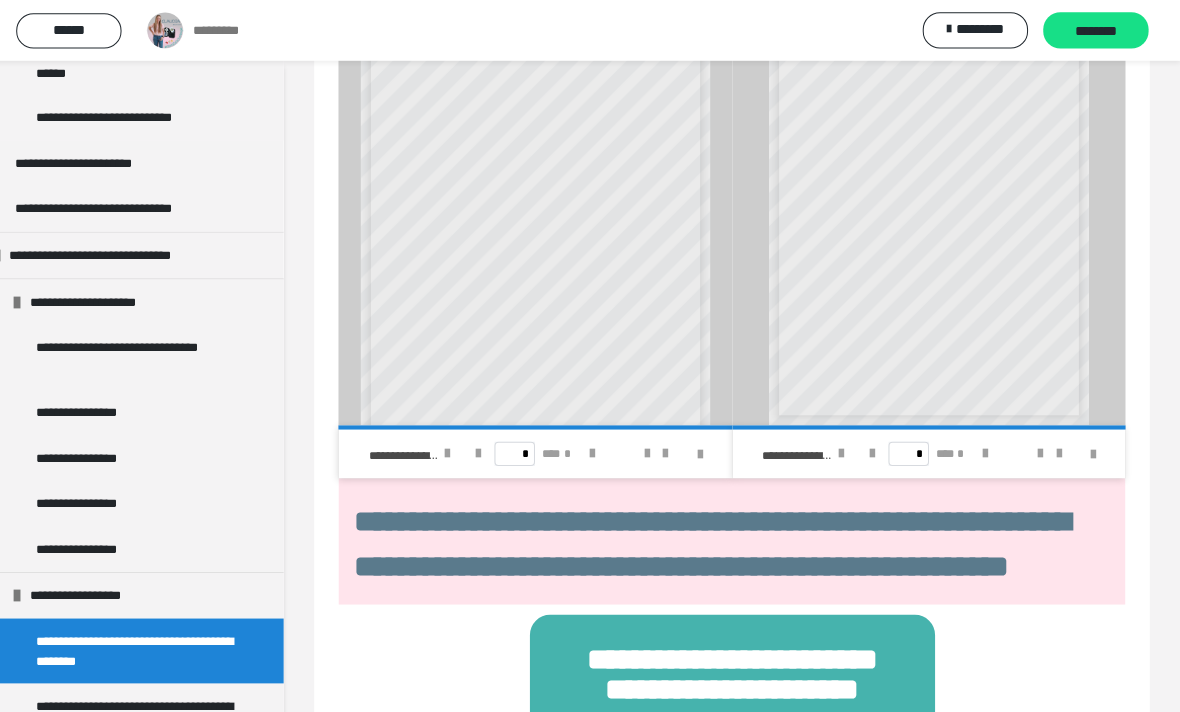 click at bounding box center [654, 448] 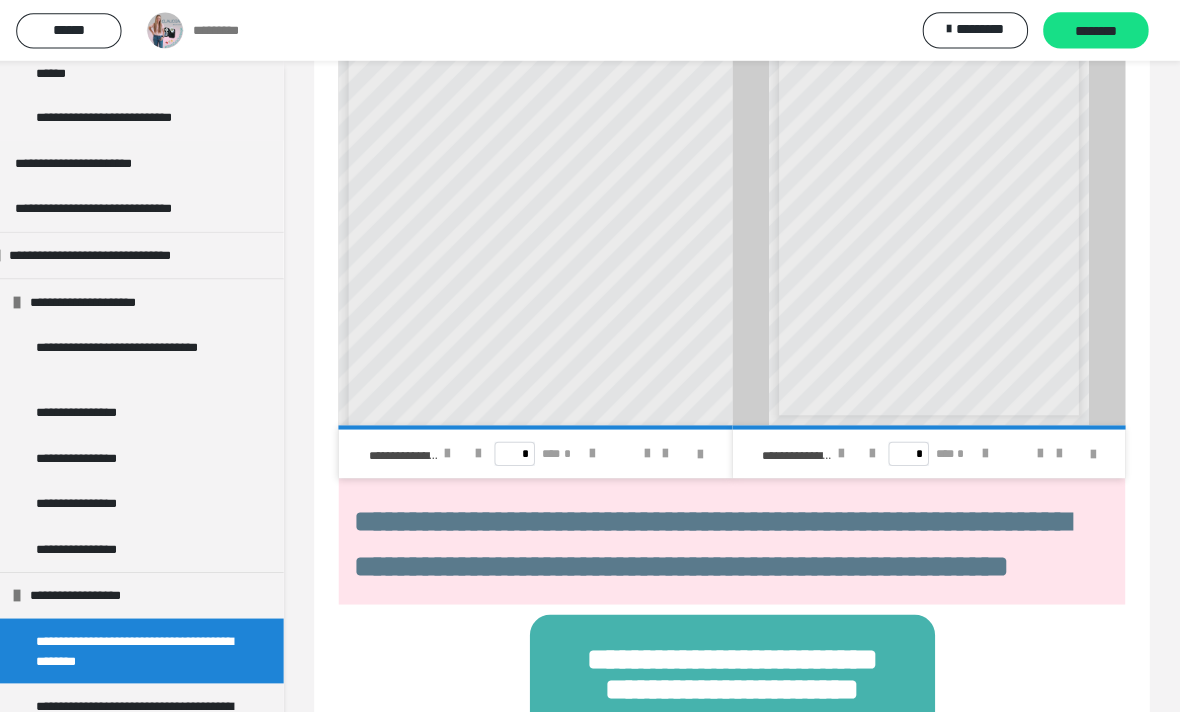 click at bounding box center [663, 448] 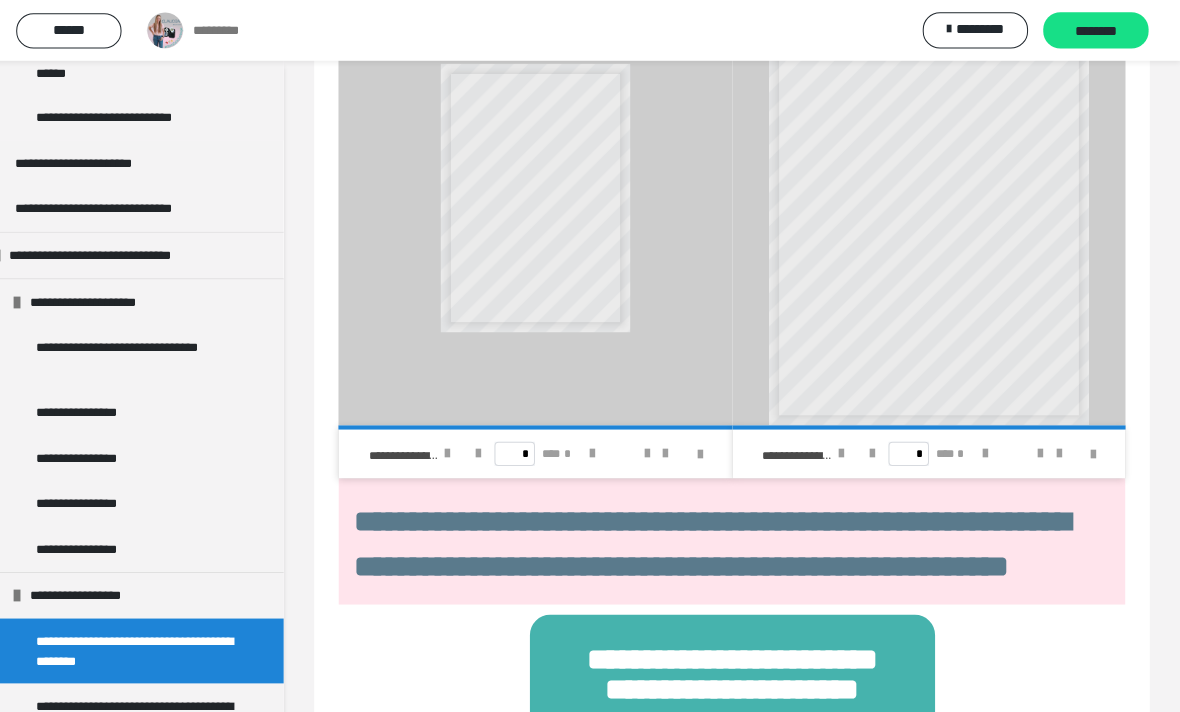 click on "**********" at bounding box center (543, 196) 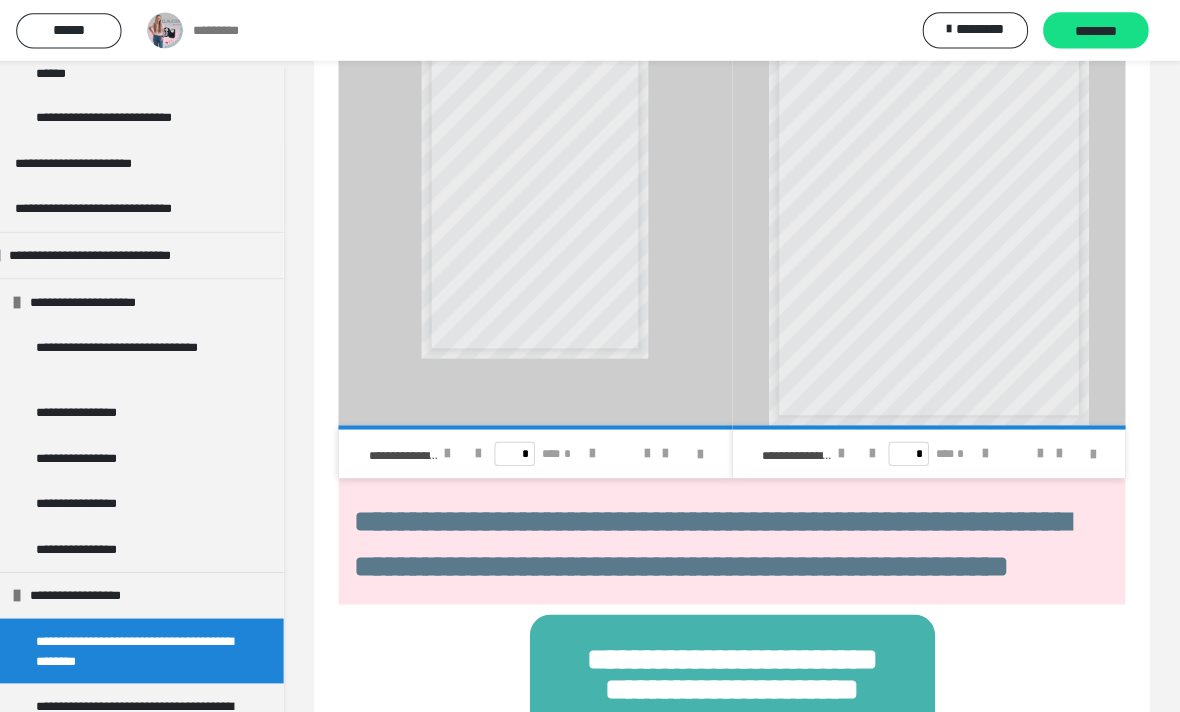 click on "**********" at bounding box center [549, 246] 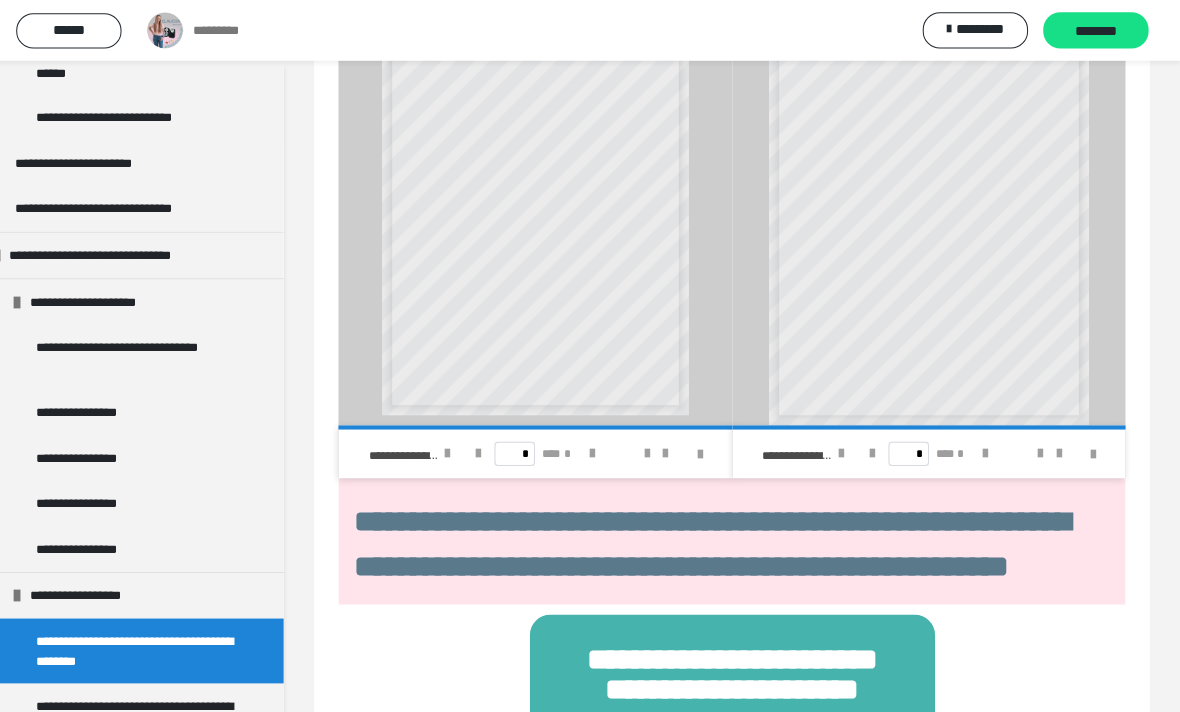 click at bounding box center (654, 448) 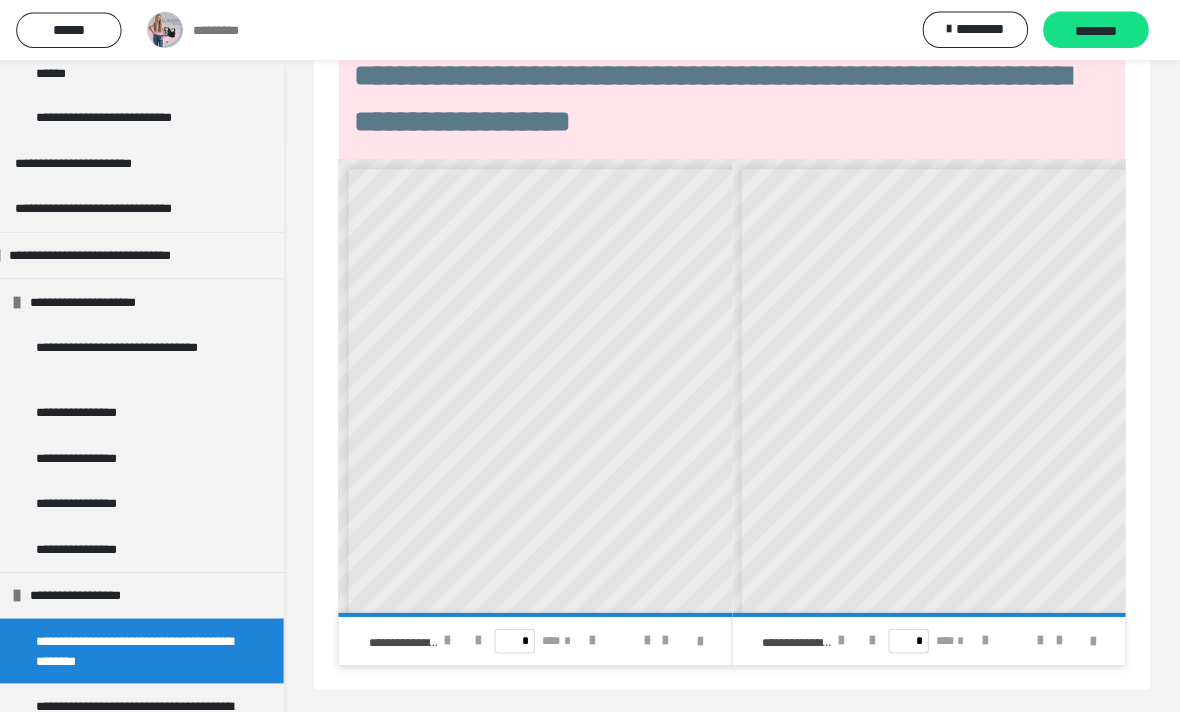 scroll, scrollTop: 2259, scrollLeft: 0, axis: vertical 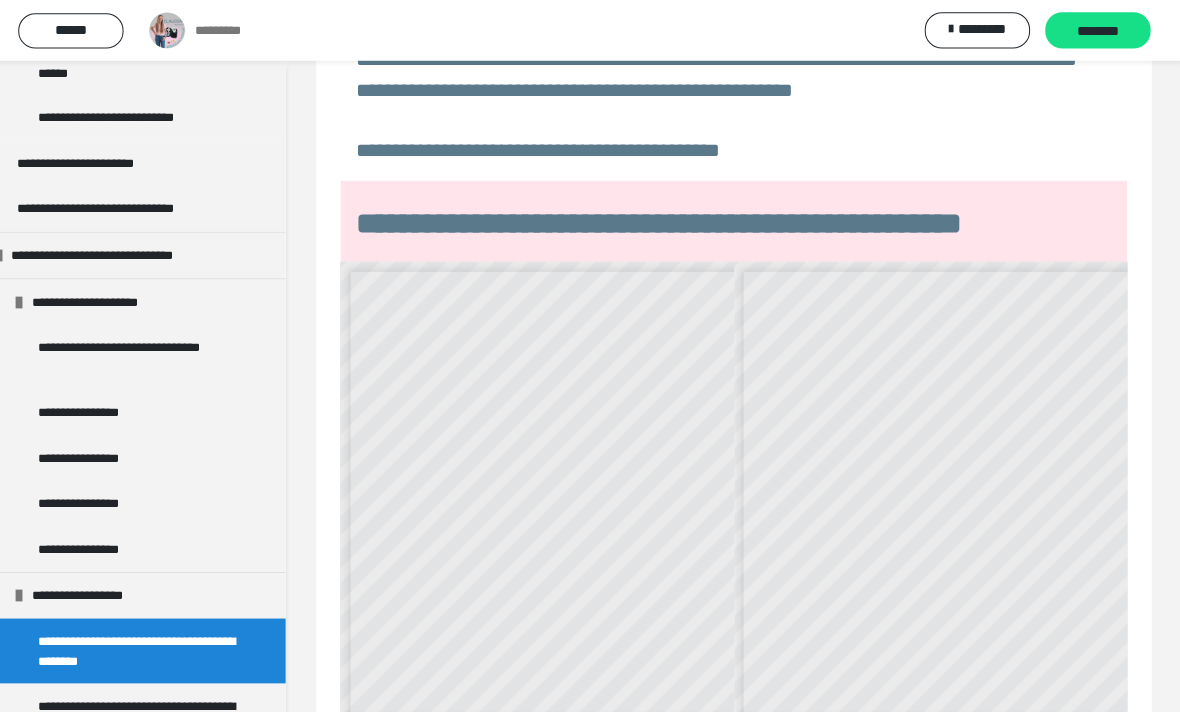 click on "**********" at bounding box center (737, 322) 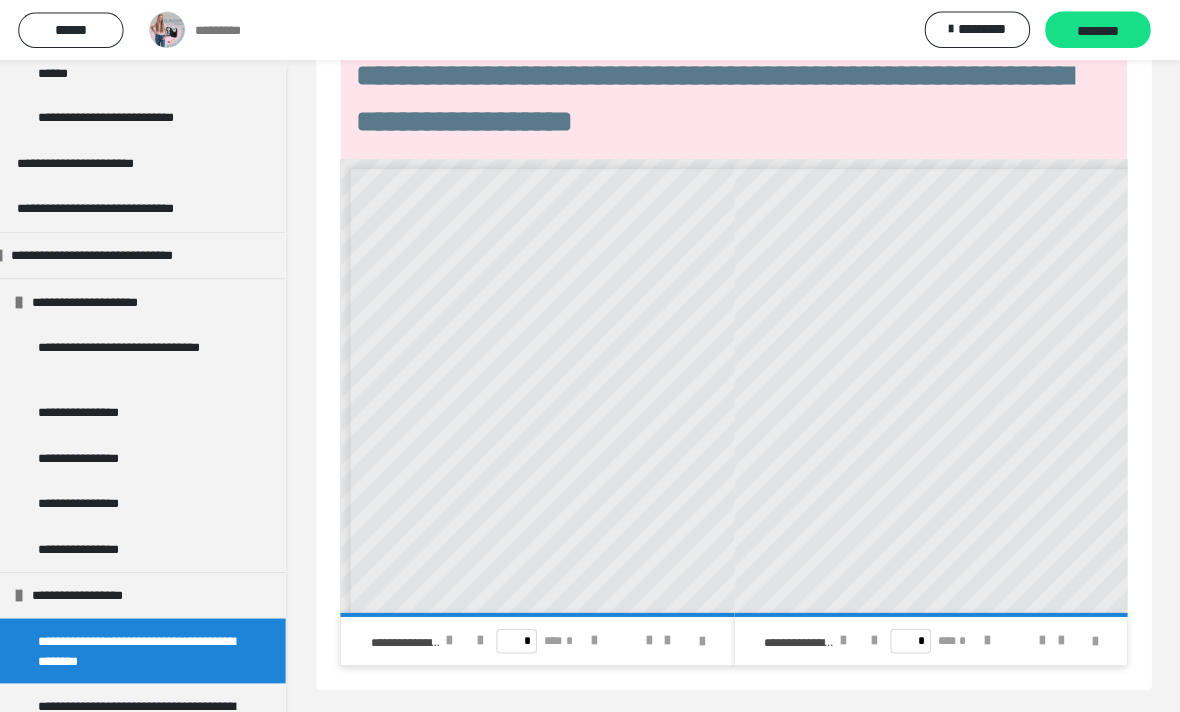 scroll, scrollTop: 2259, scrollLeft: 0, axis: vertical 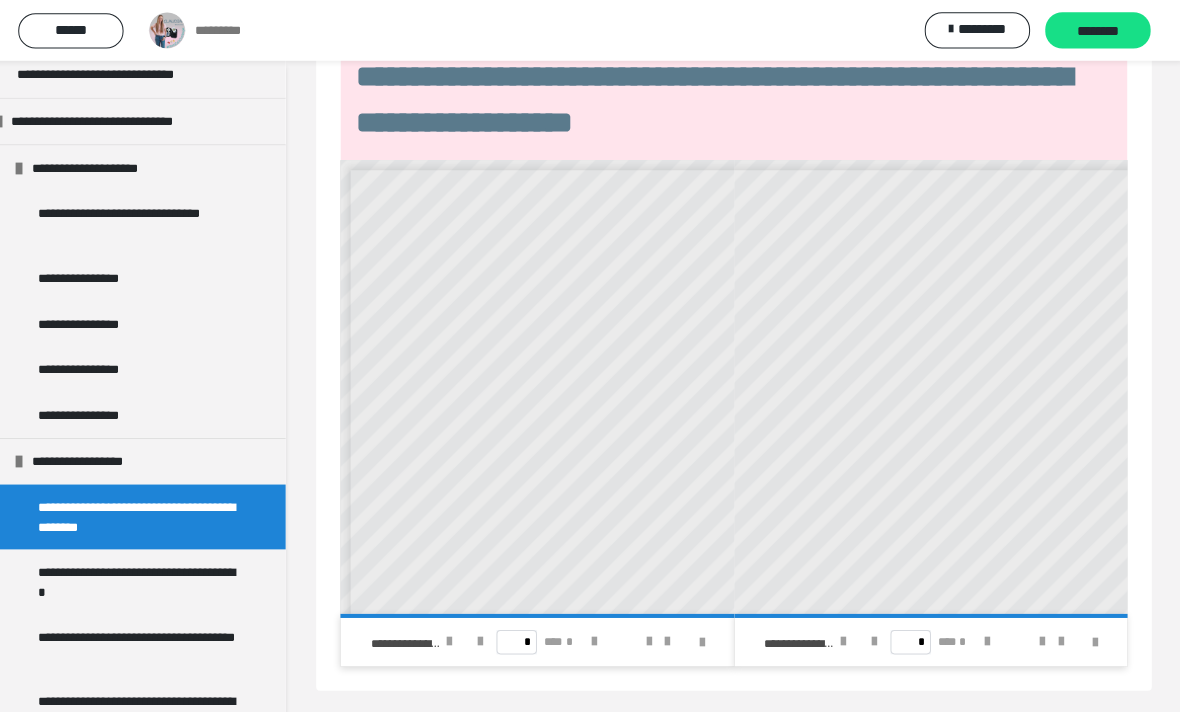 click on "**********" at bounding box center (149, 574) 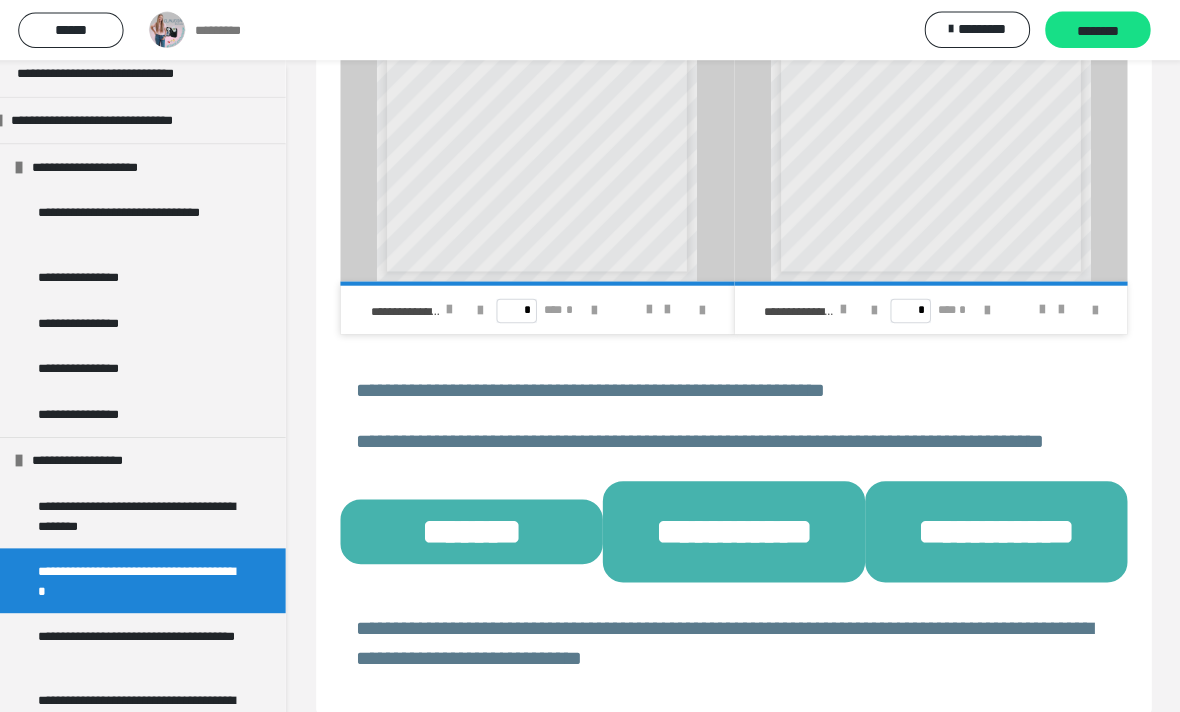 scroll, scrollTop: 390, scrollLeft: 0, axis: vertical 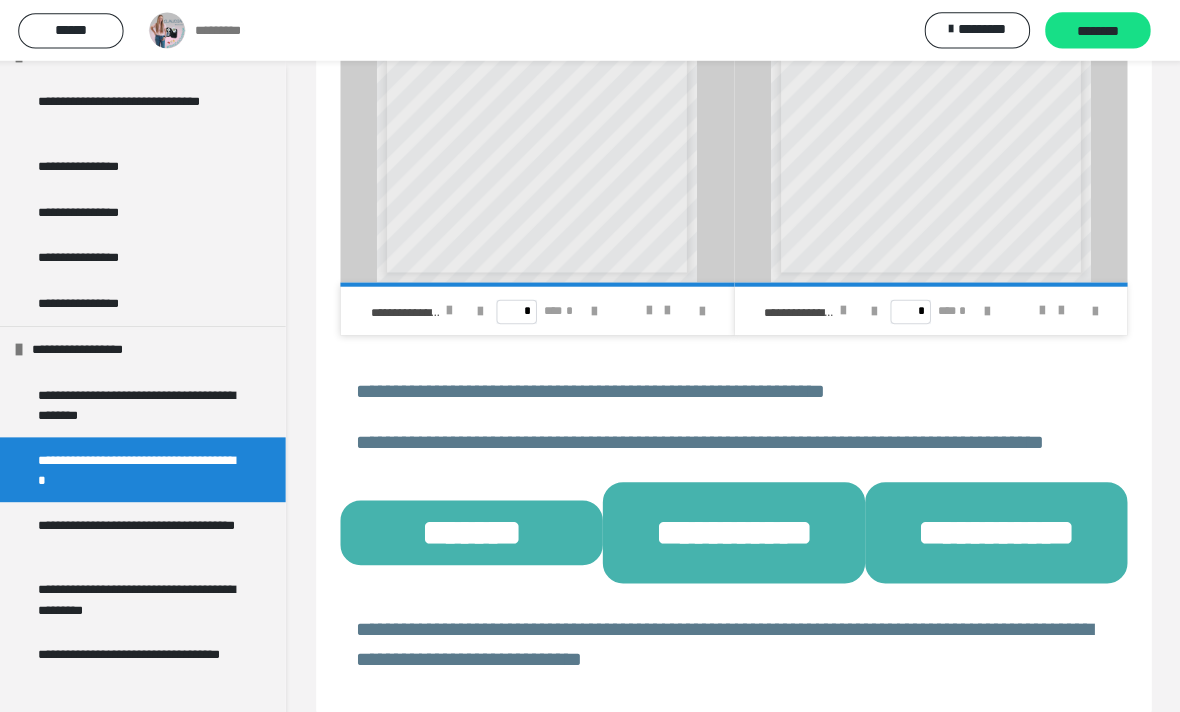 click on "**********" at bounding box center (149, 592) 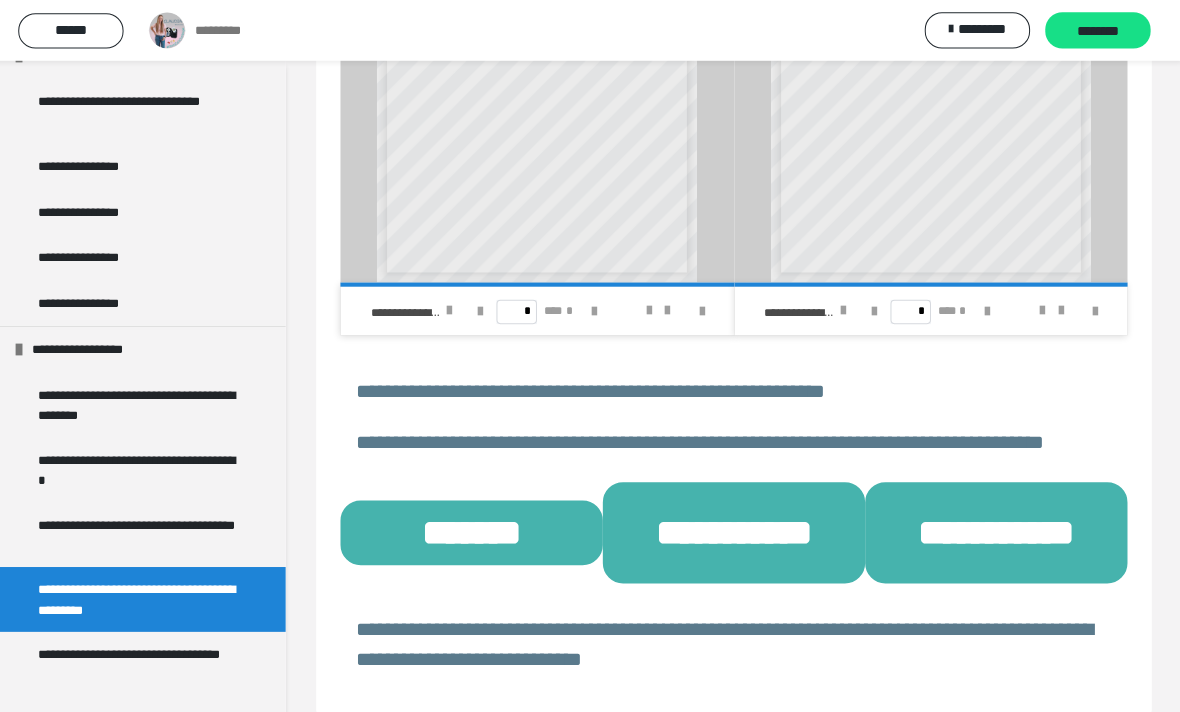 scroll, scrollTop: 161, scrollLeft: 0, axis: vertical 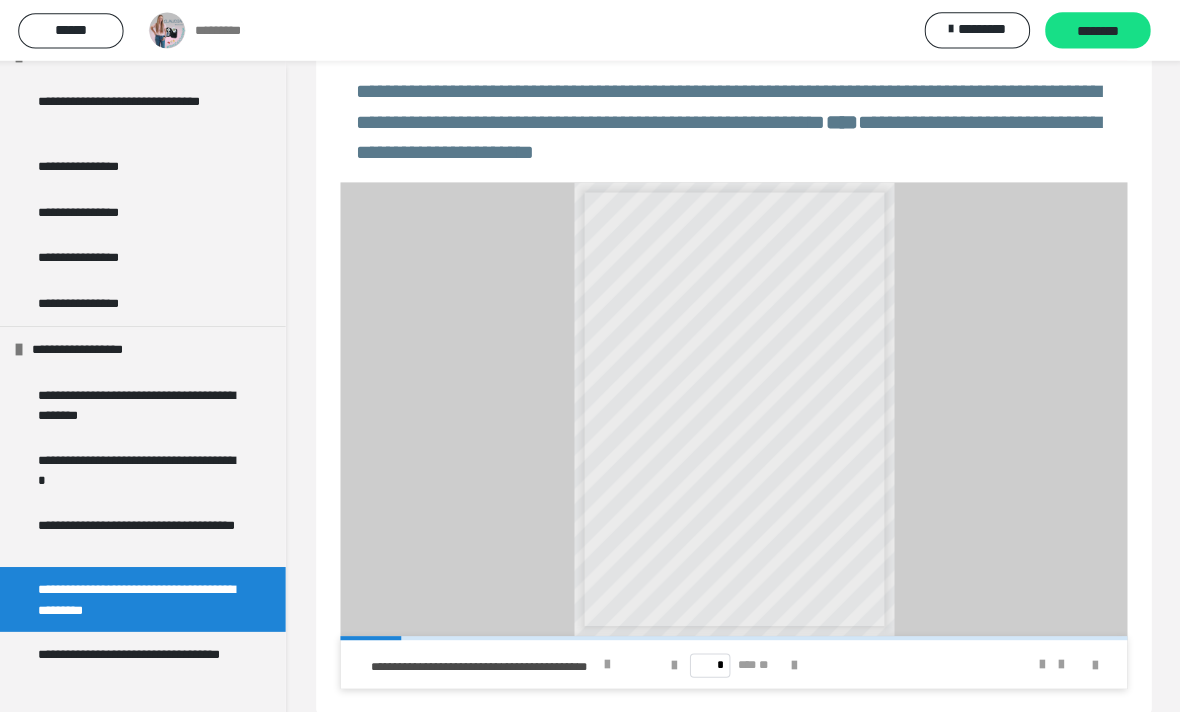 click at bounding box center (797, 656) 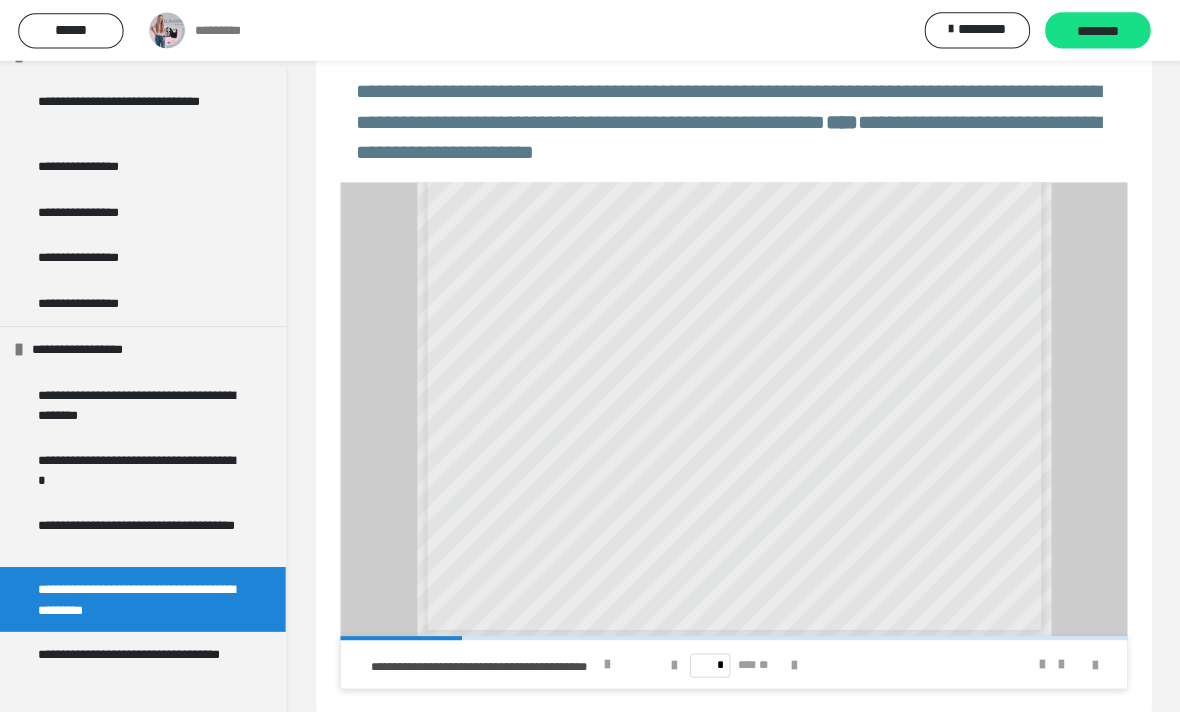 scroll, scrollTop: 438, scrollLeft: 0, axis: vertical 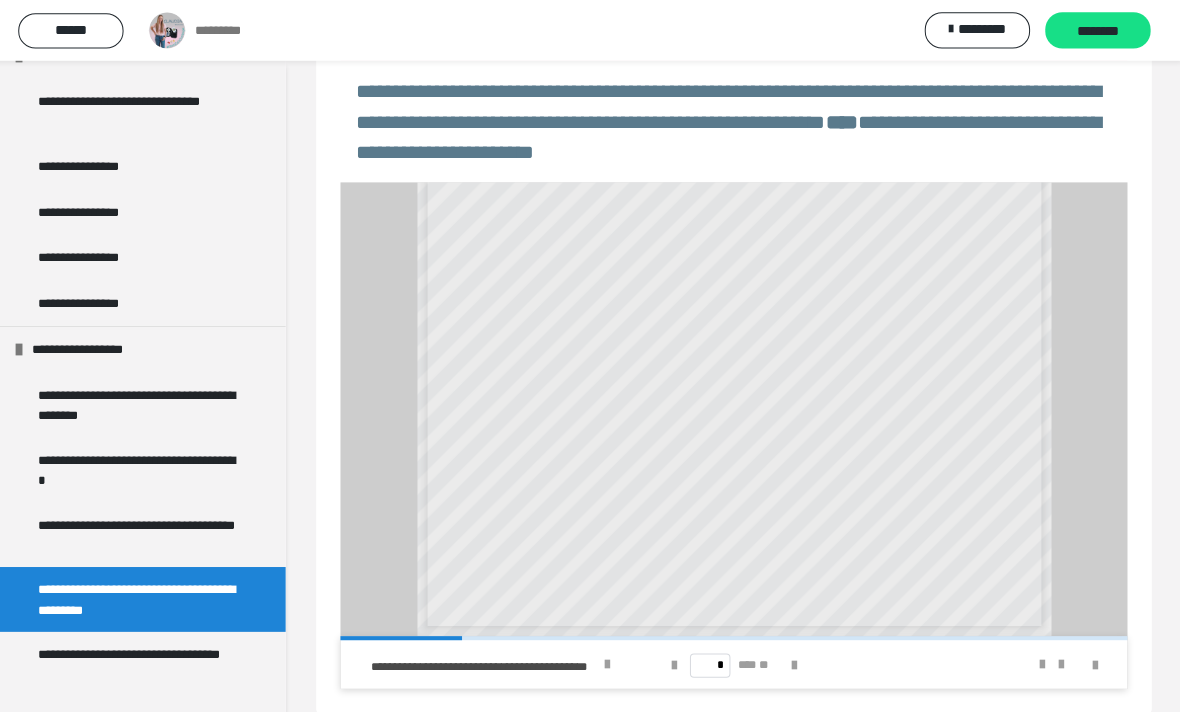 click on "**********" at bounding box center (149, 656) 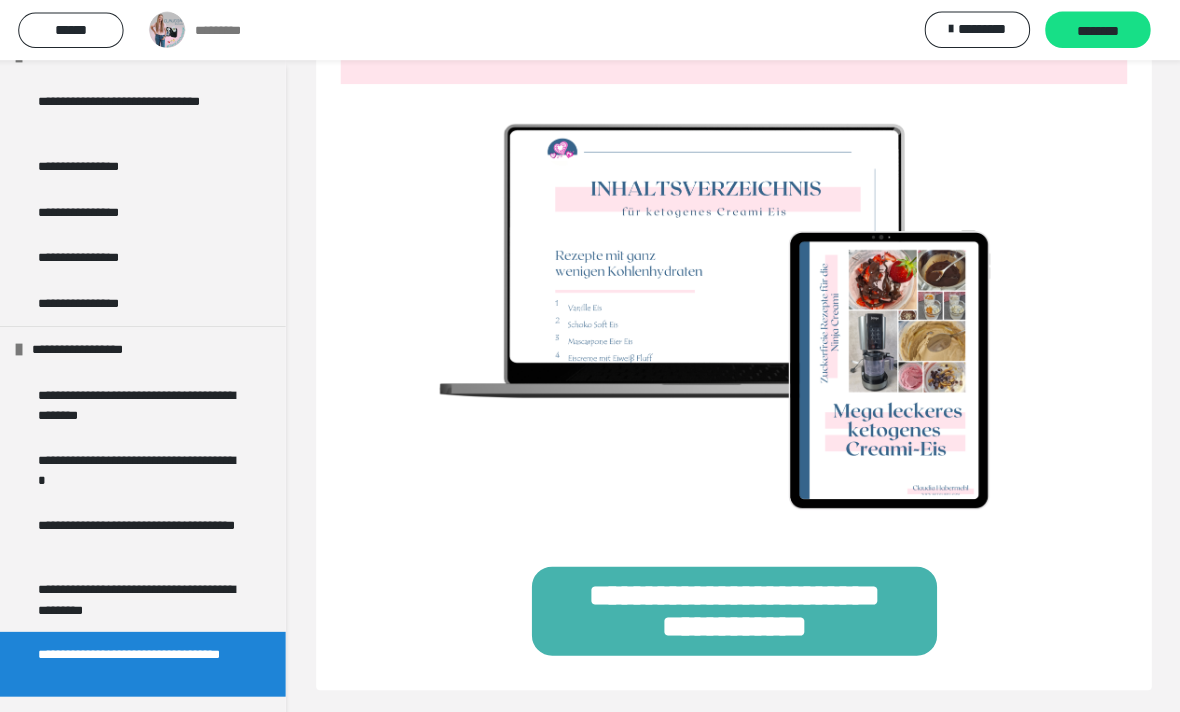 scroll, scrollTop: 1944, scrollLeft: 0, axis: vertical 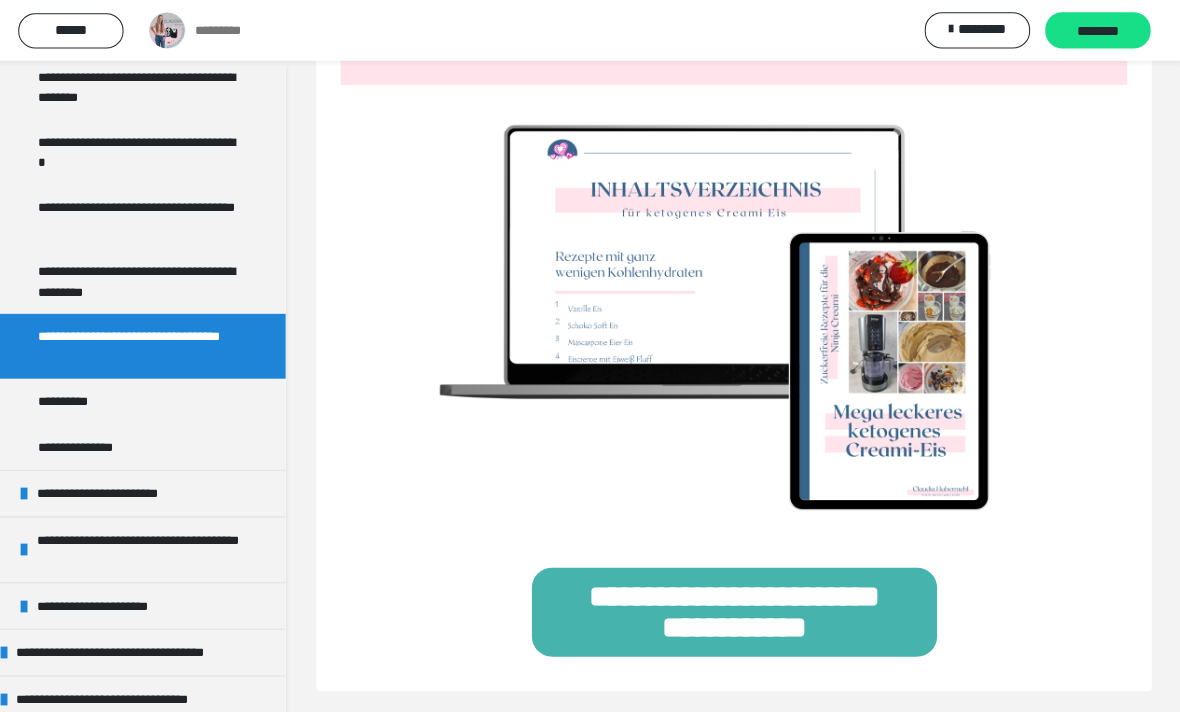 click on "**********" at bounding box center (123, 487) 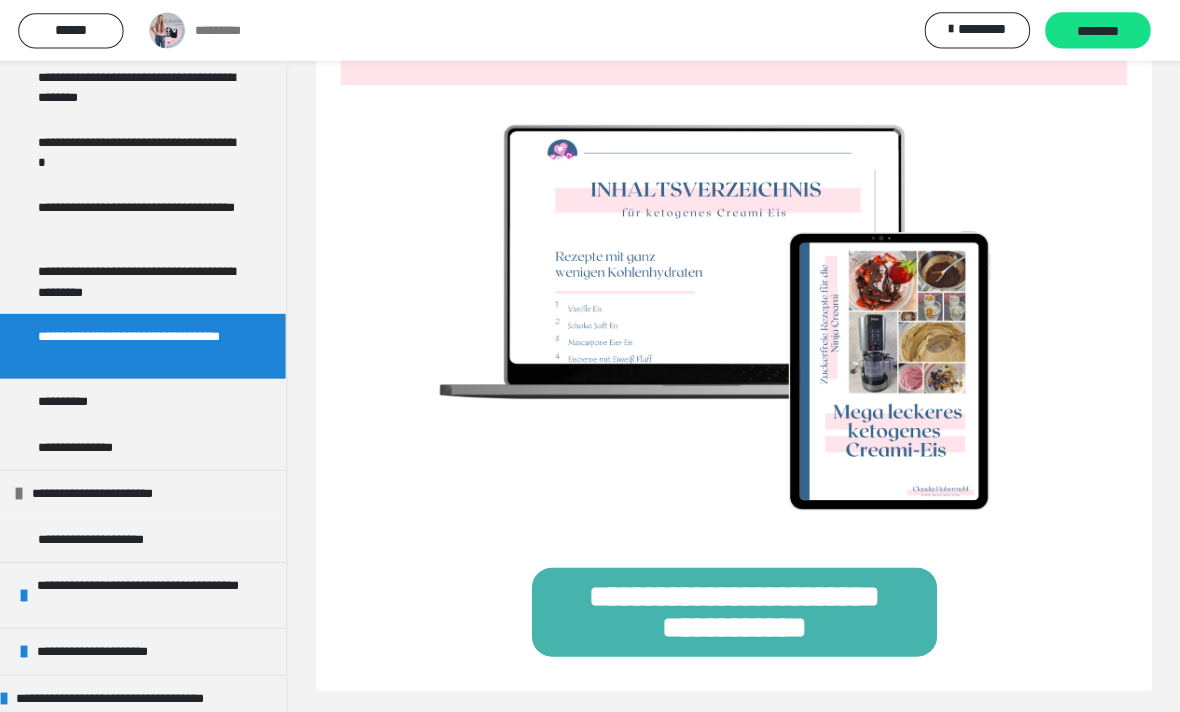 click on "**********" at bounding box center [127, 532] 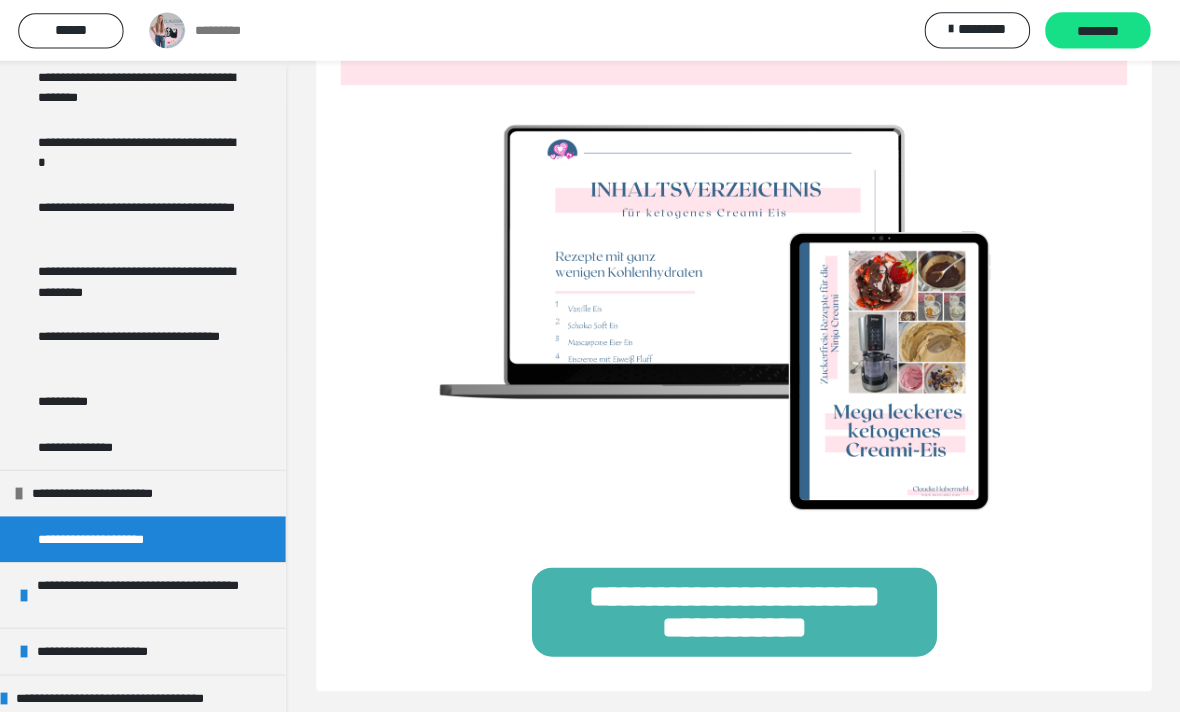 scroll, scrollTop: 1265, scrollLeft: 0, axis: vertical 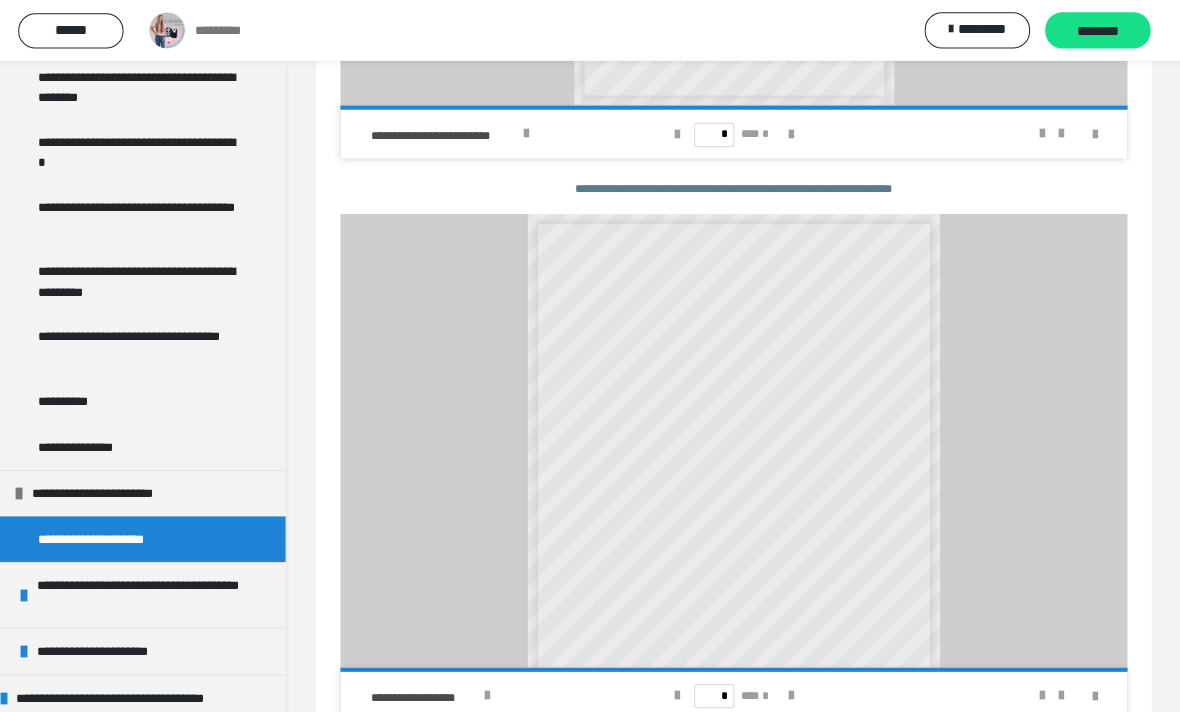 click at bounding box center (1024, 687) 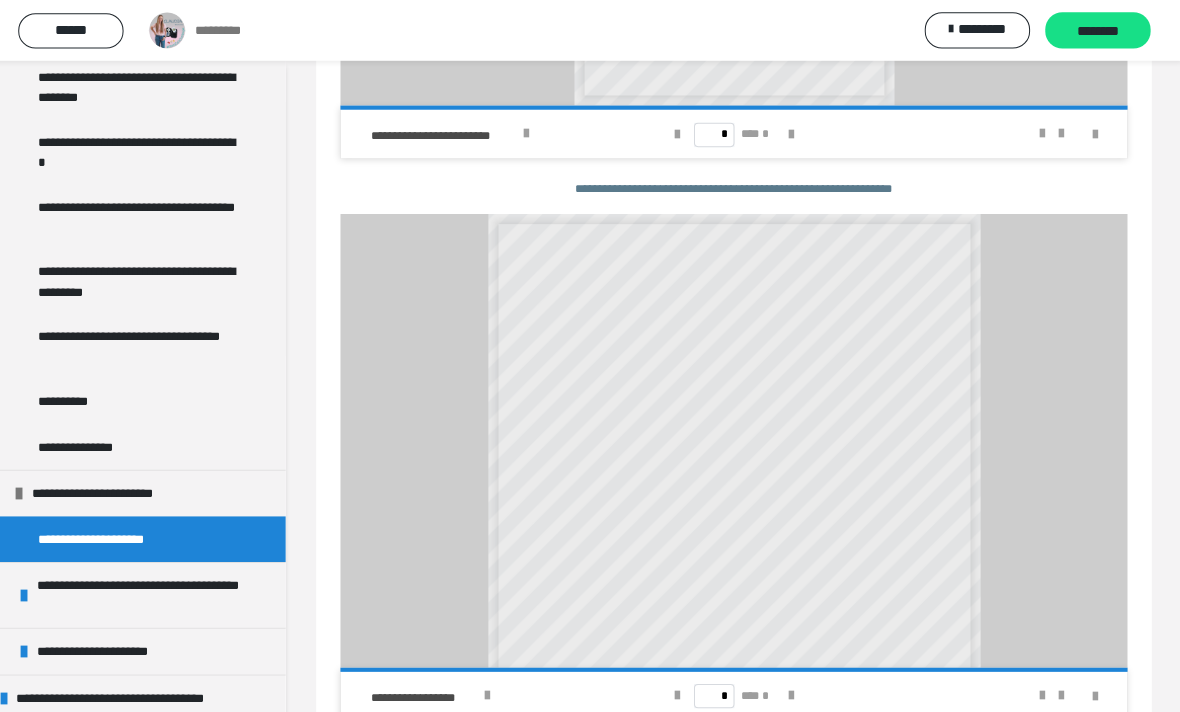 click at bounding box center (1042, 687) 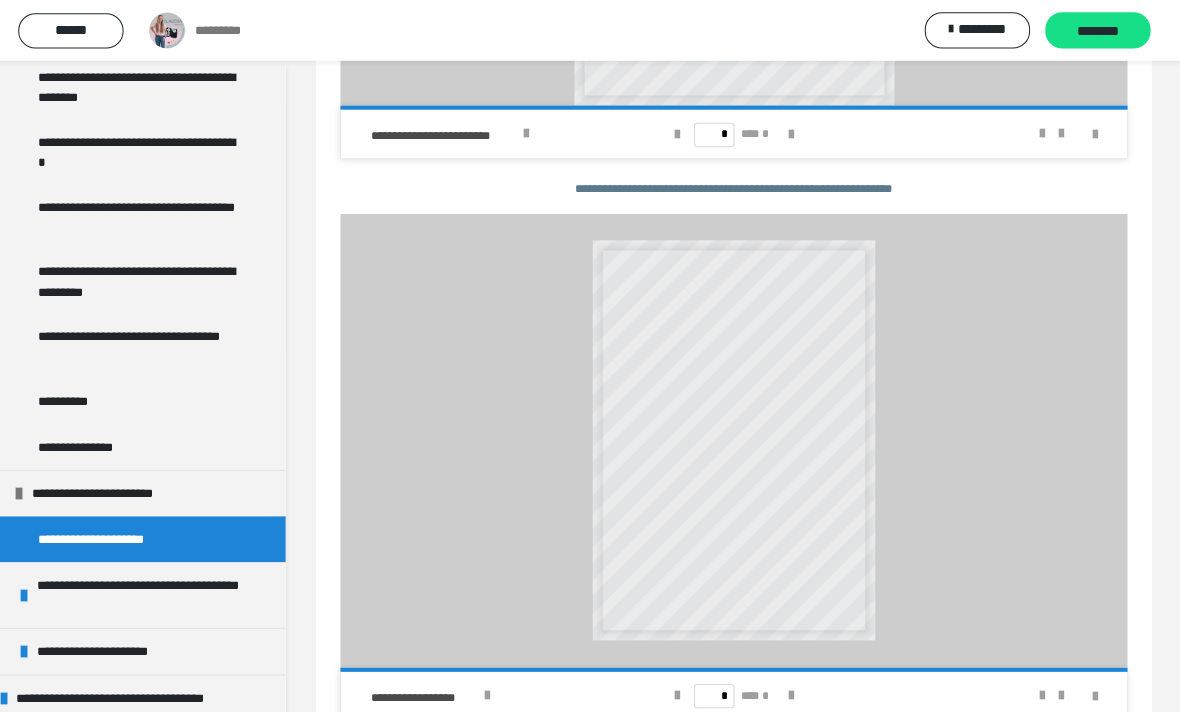 click at bounding box center [737, 435] 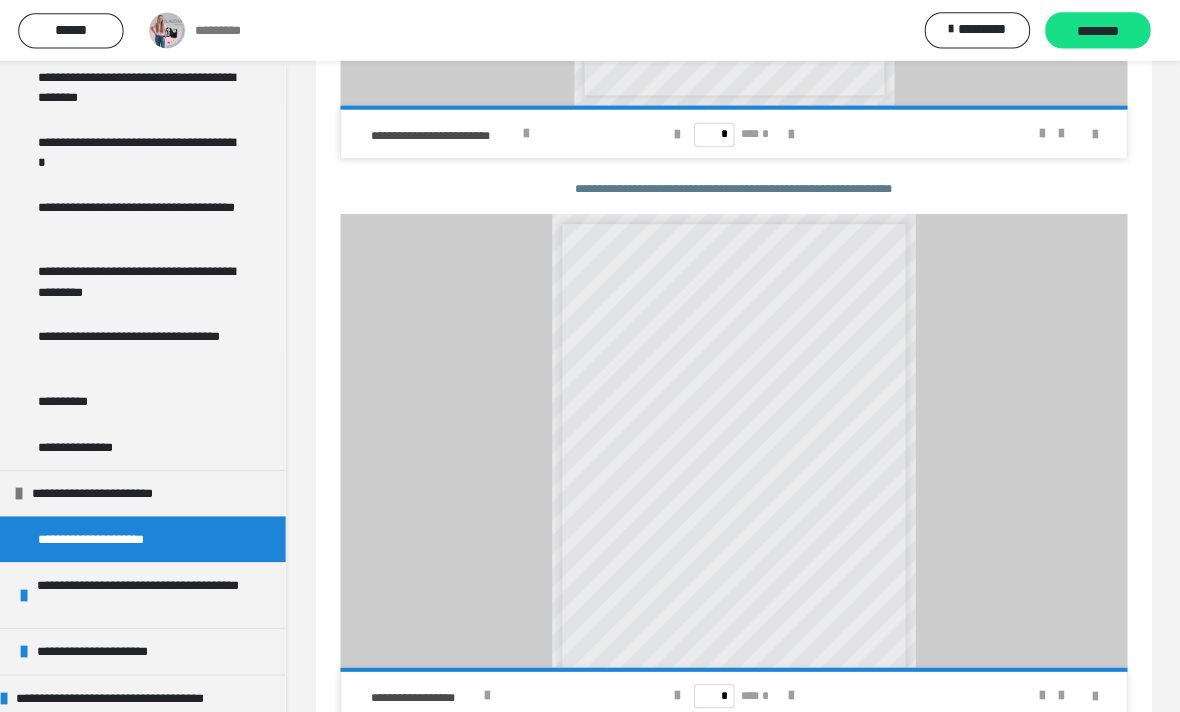 click at bounding box center (1042, 687) 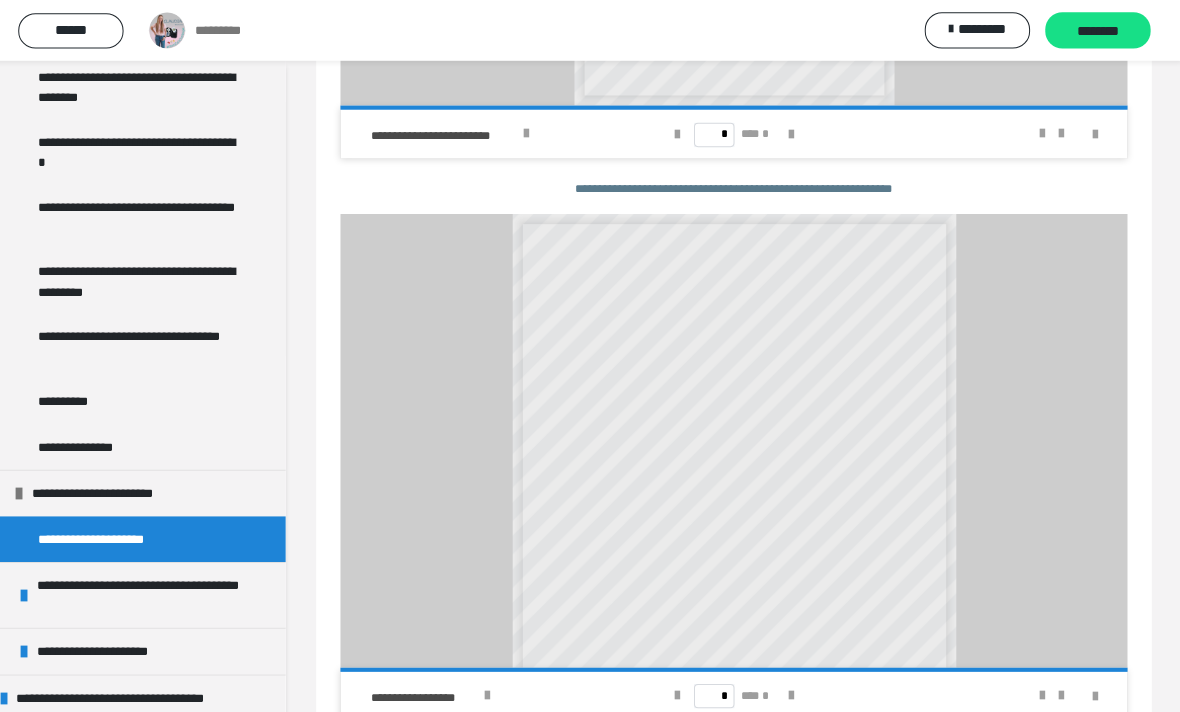 click at bounding box center [1042, 687] 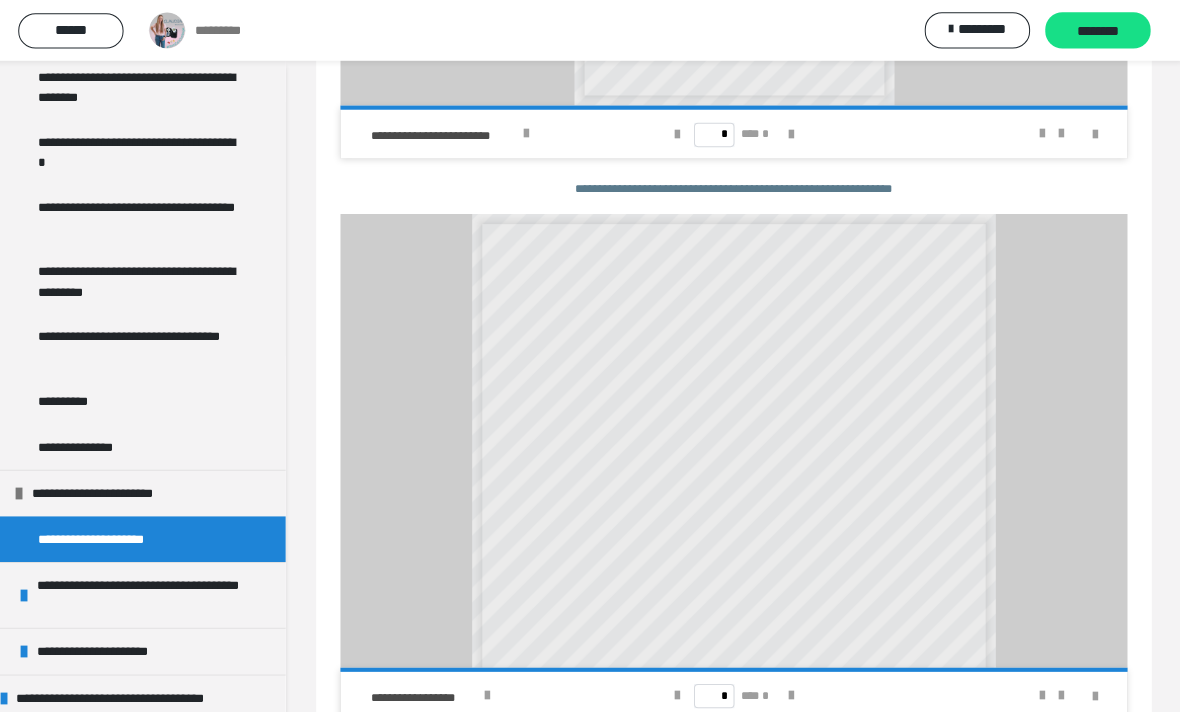 click at bounding box center [1051, 687] 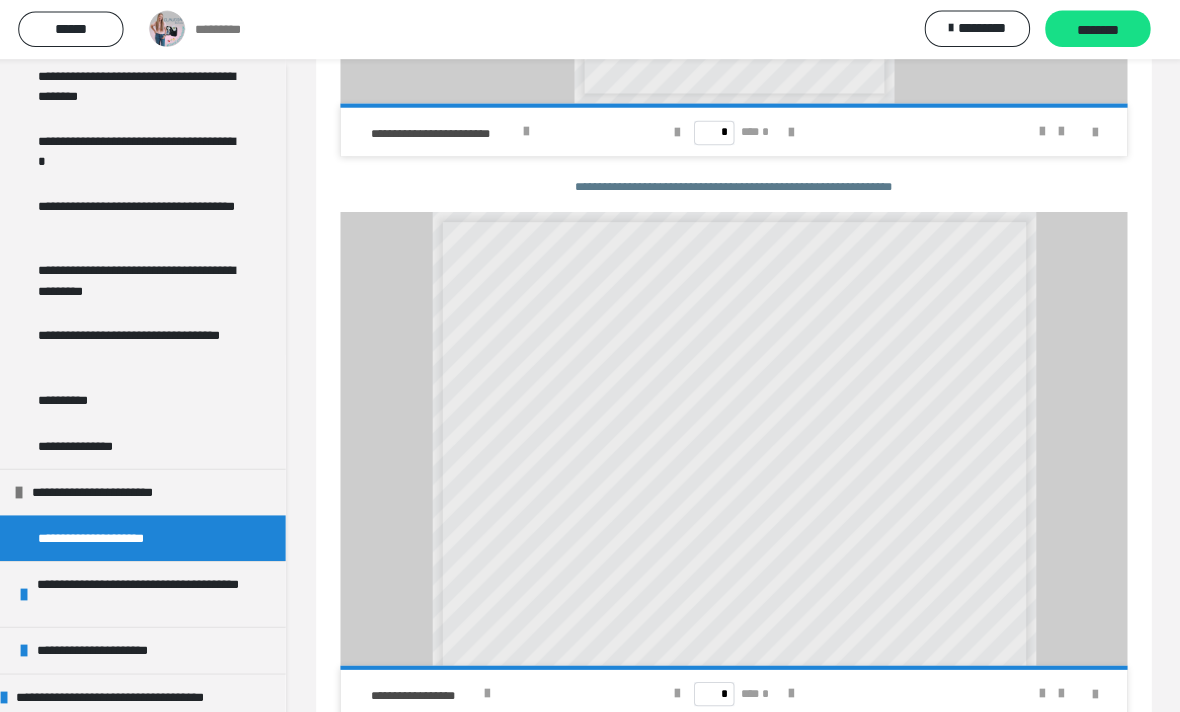 scroll, scrollTop: 1265, scrollLeft: 0, axis: vertical 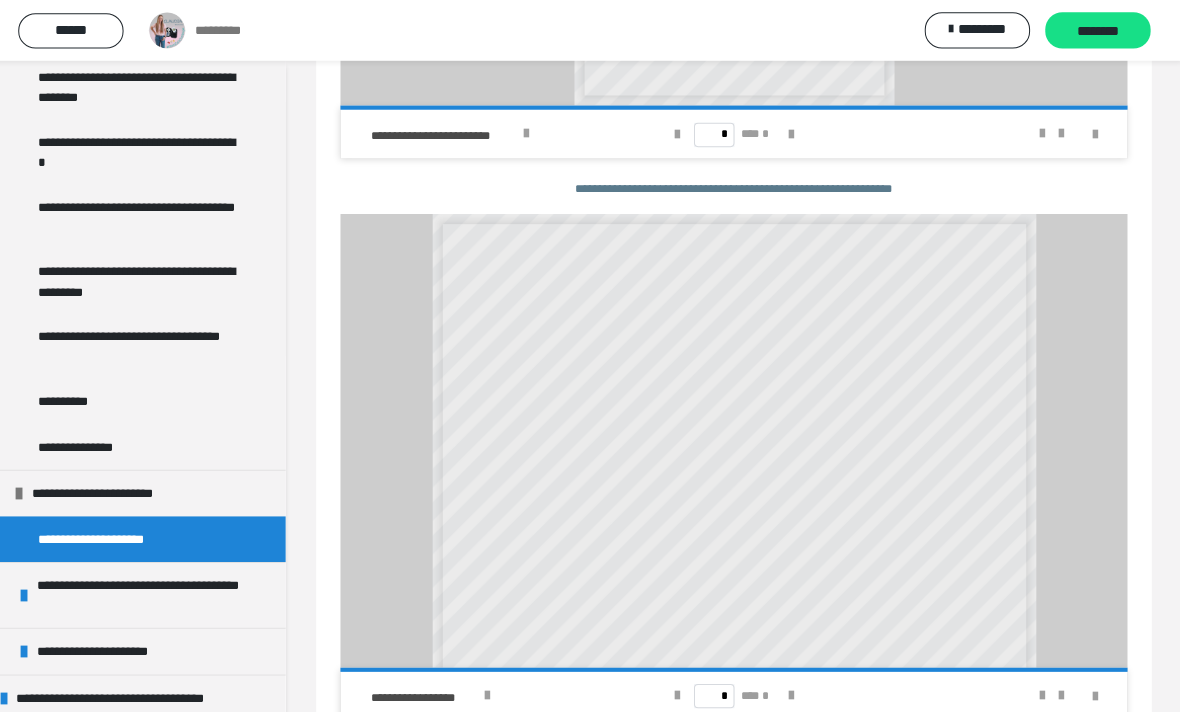 click on "**********" at bounding box center [737, 435] 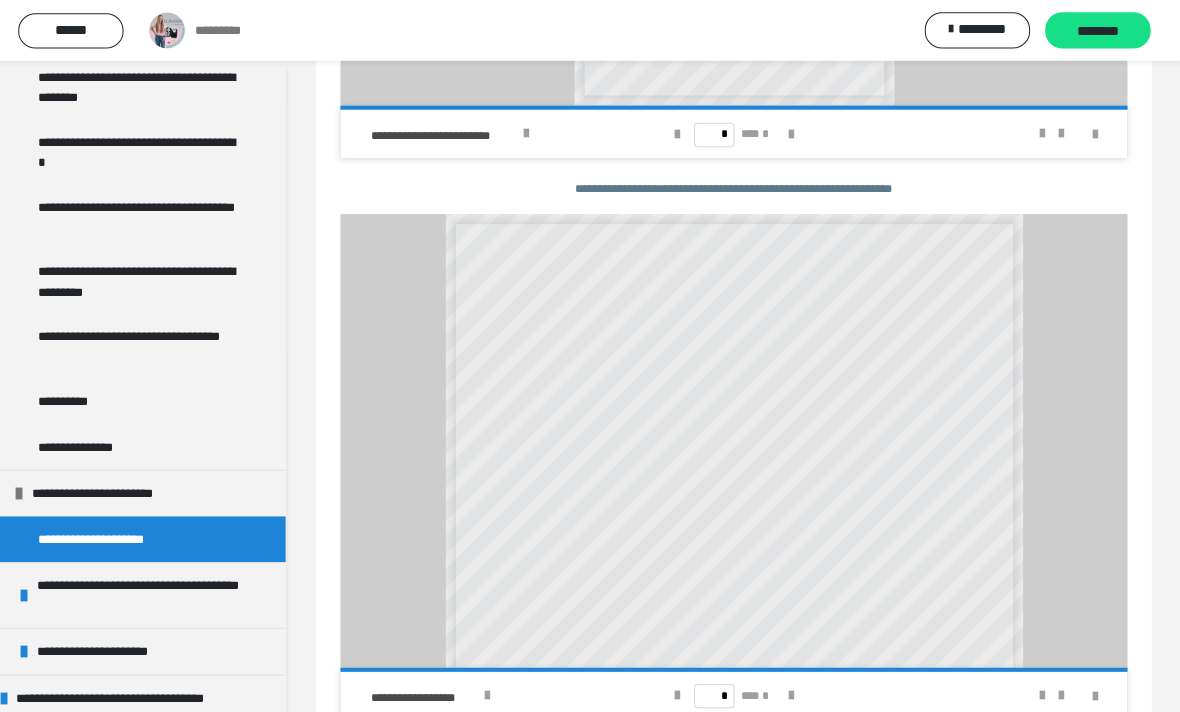 click on "**********" at bounding box center (737, 435) 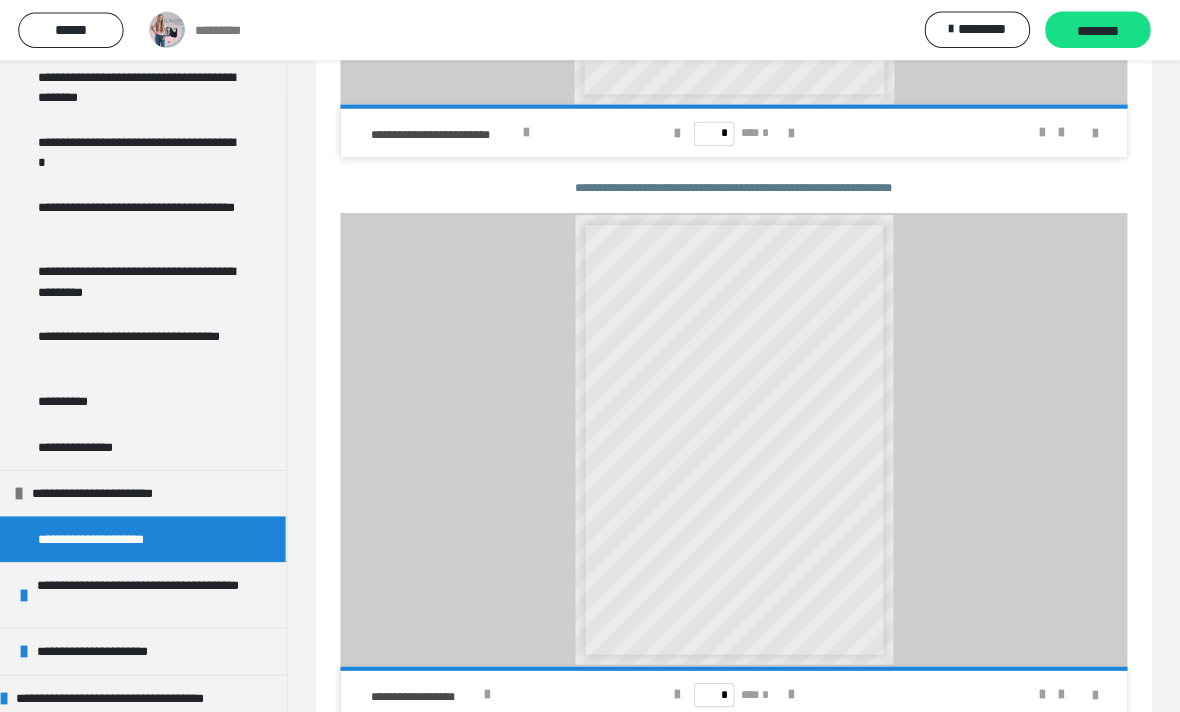 scroll, scrollTop: 1265, scrollLeft: 0, axis: vertical 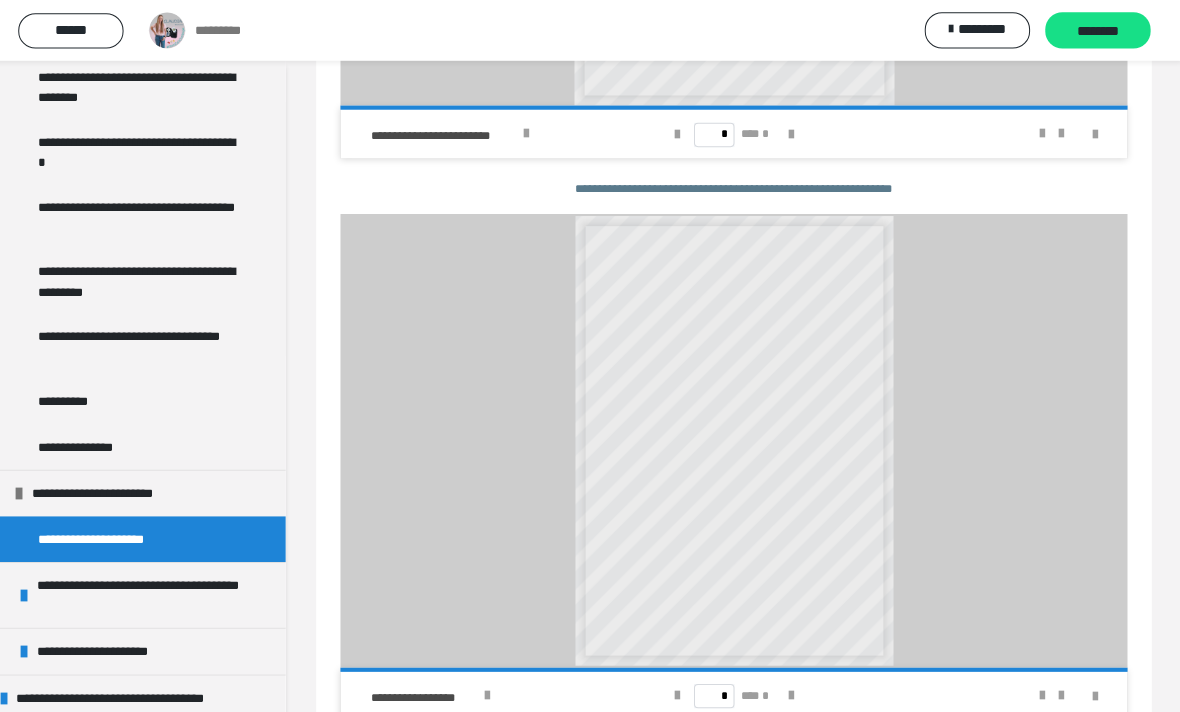 click on "**********" at bounding box center (167, 588) 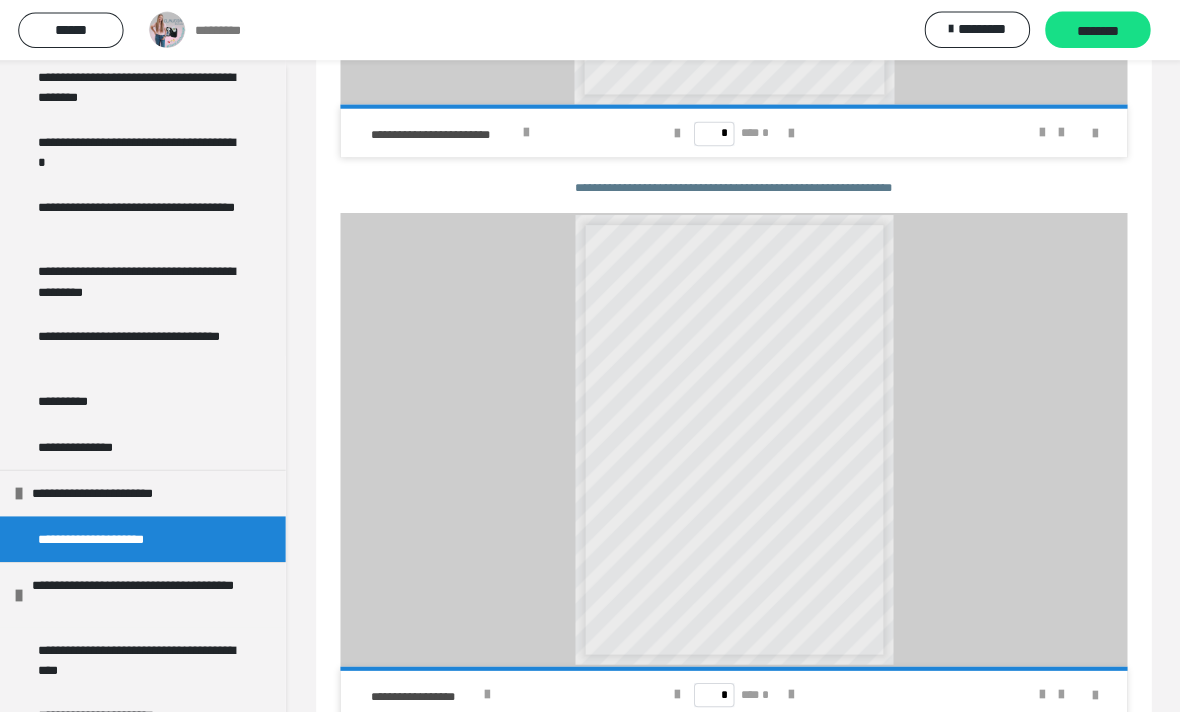 scroll, scrollTop: 1265, scrollLeft: 0, axis: vertical 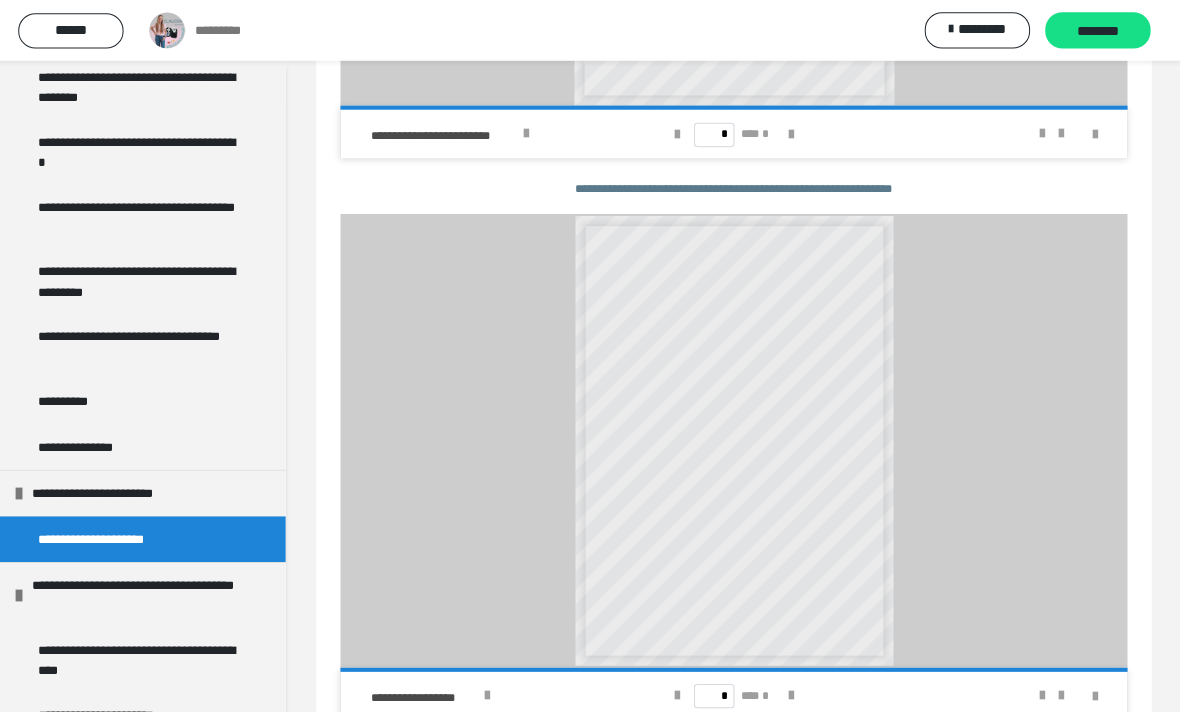 click on "**********" at bounding box center [149, 652] 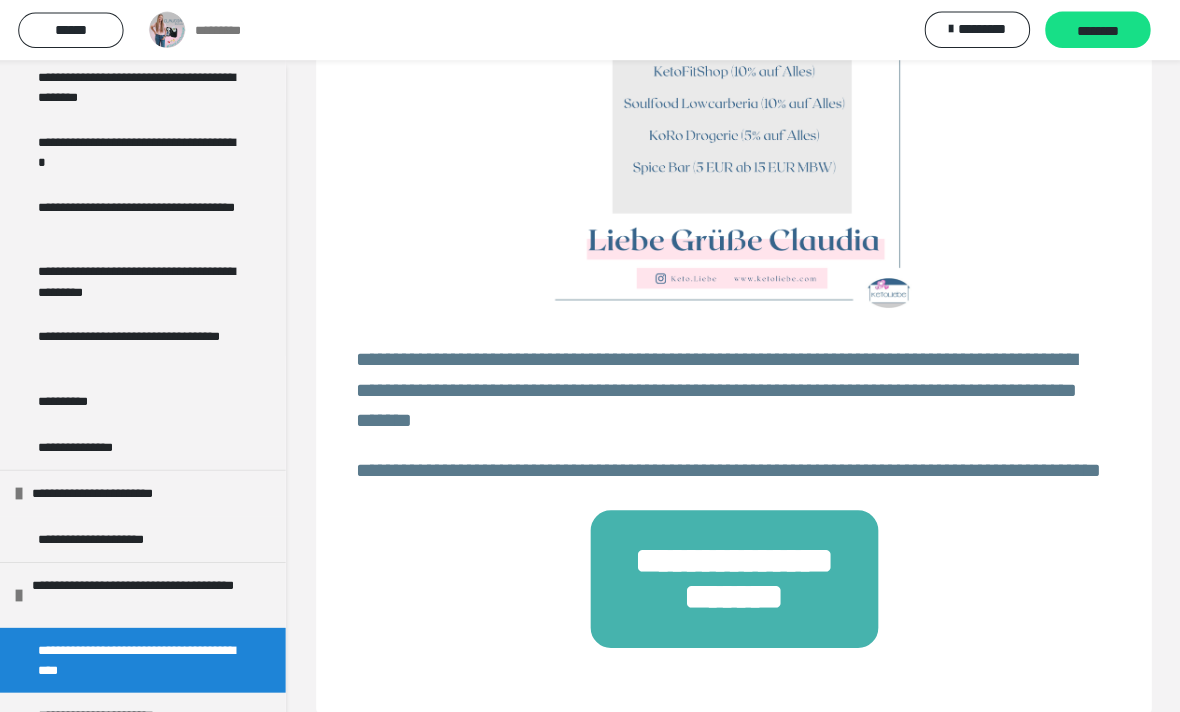 scroll, scrollTop: 210, scrollLeft: 0, axis: vertical 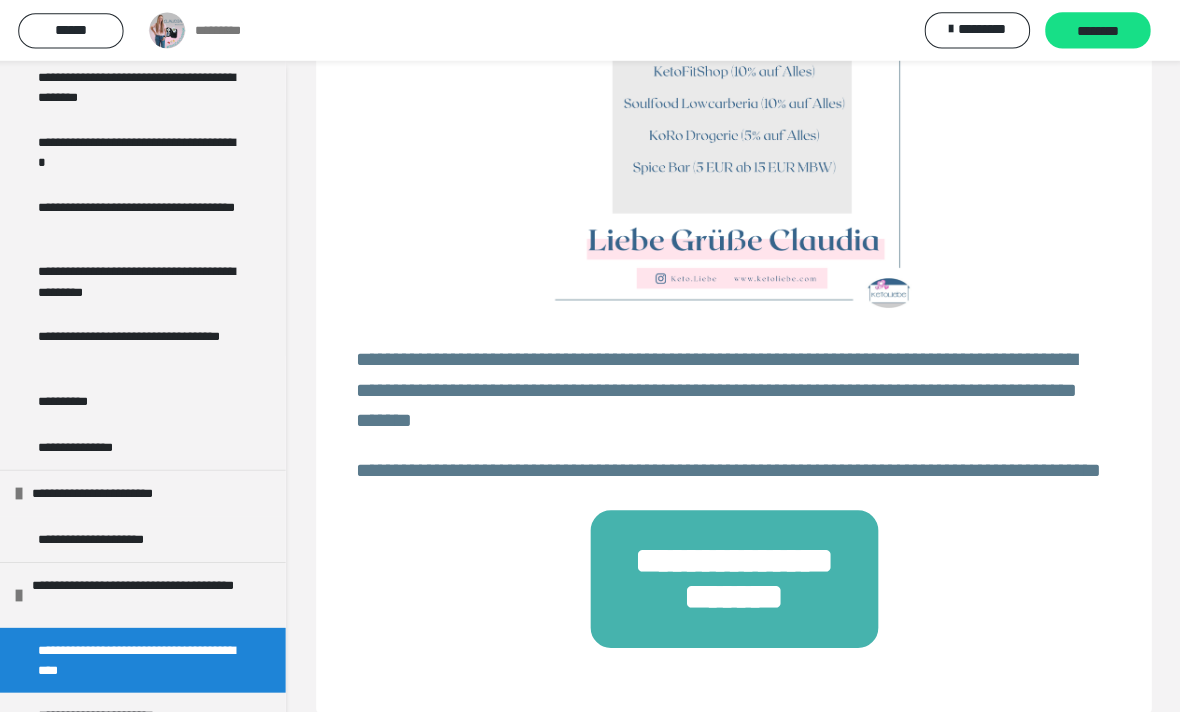 click on "**********" at bounding box center (738, 572) 